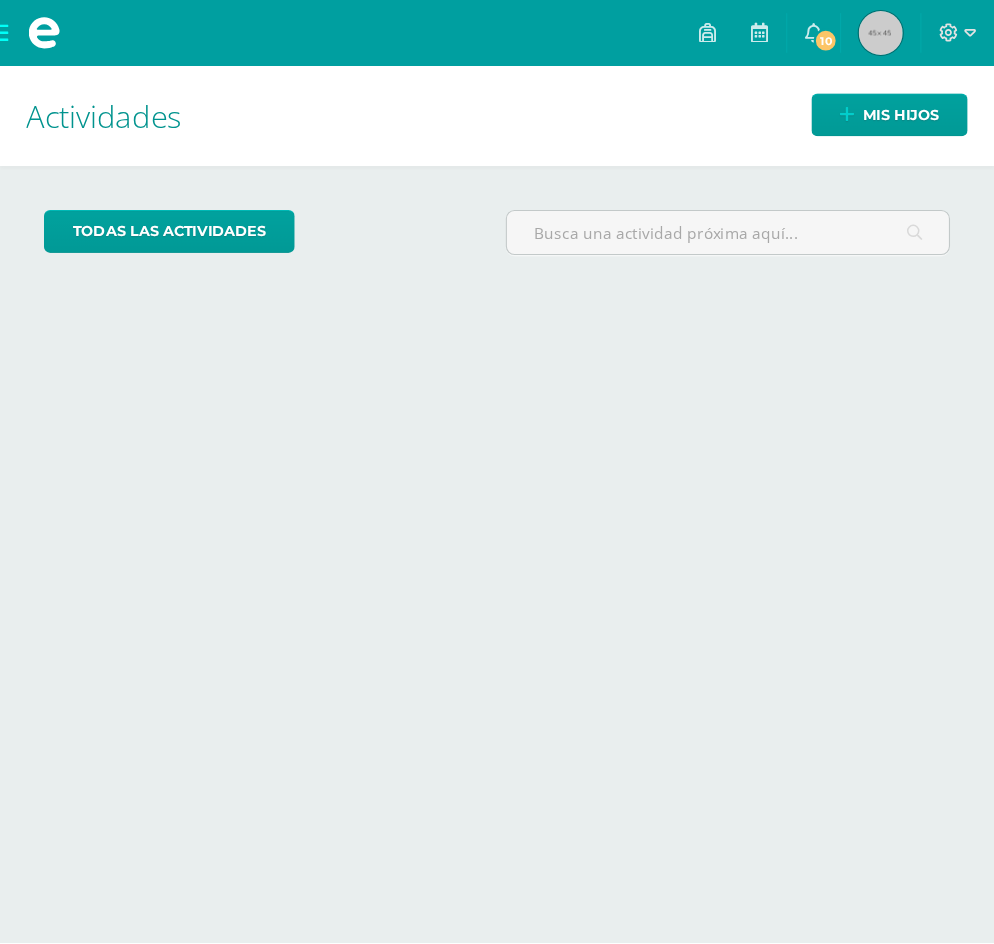 scroll, scrollTop: 0, scrollLeft: 0, axis: both 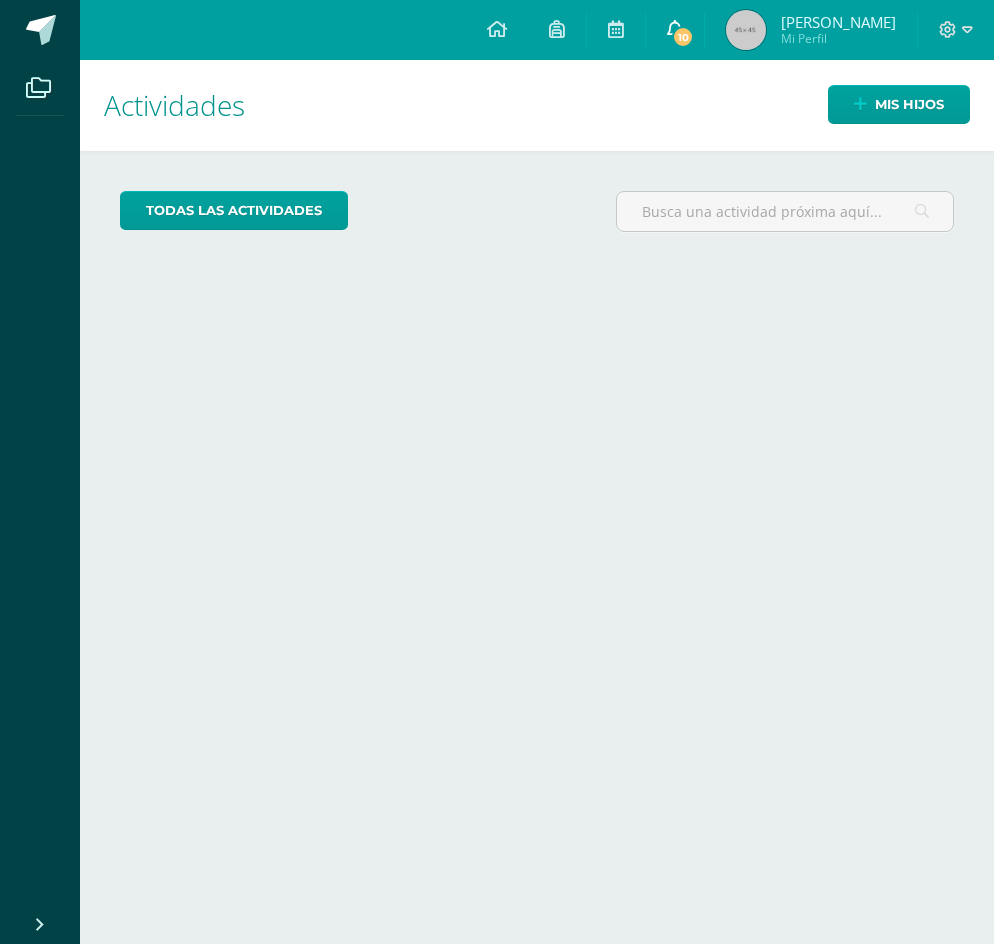 click on "10" at bounding box center (683, 37) 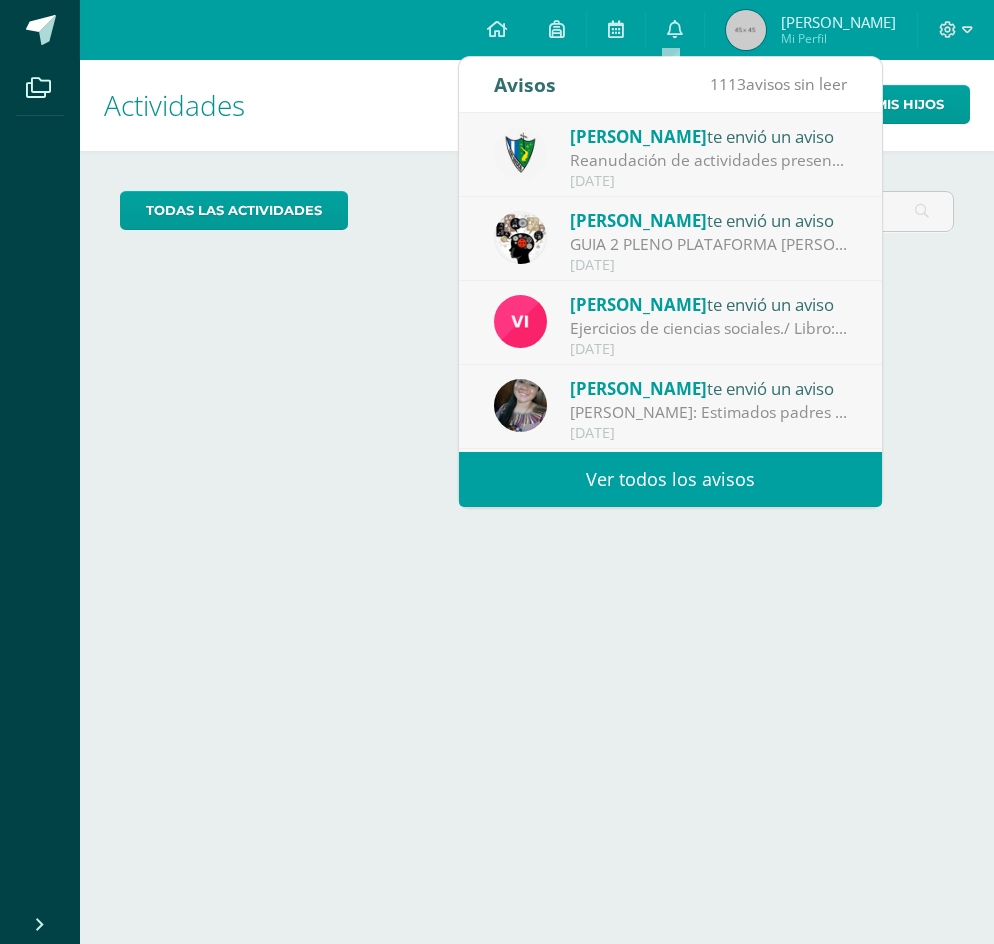 click on "Ver todos los avisos" at bounding box center [670, 479] 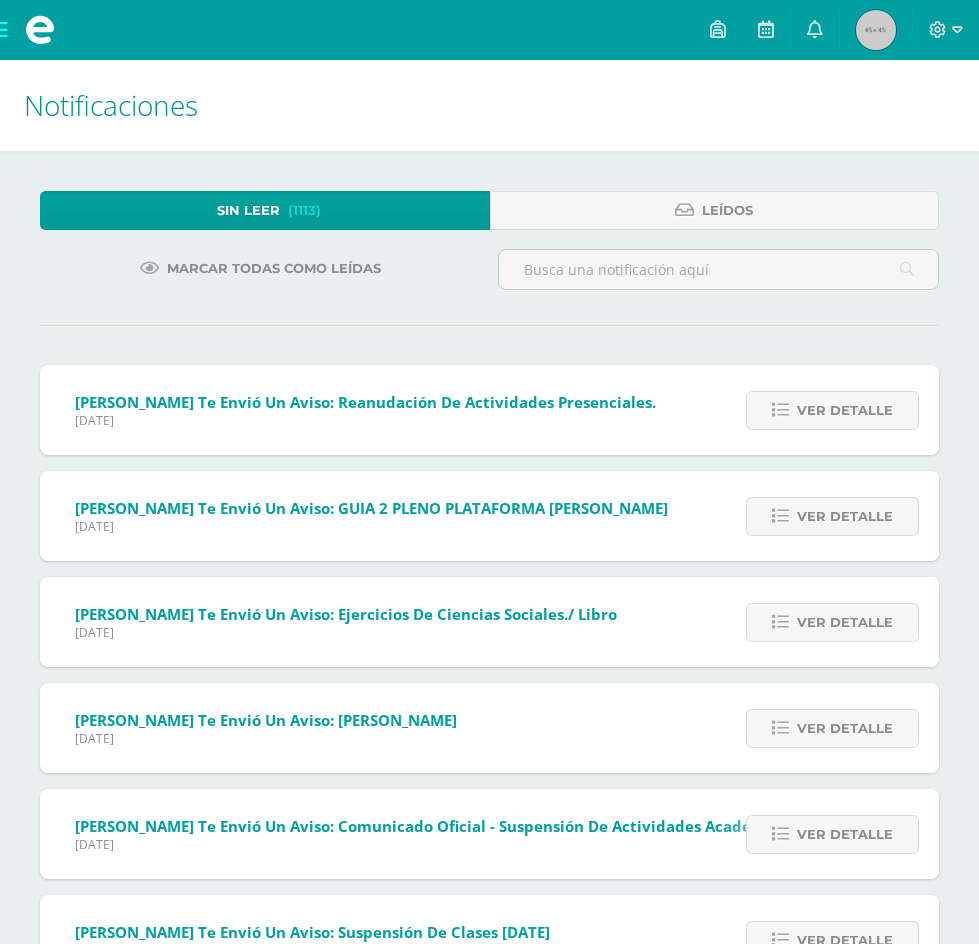 scroll, scrollTop: 0, scrollLeft: 0, axis: both 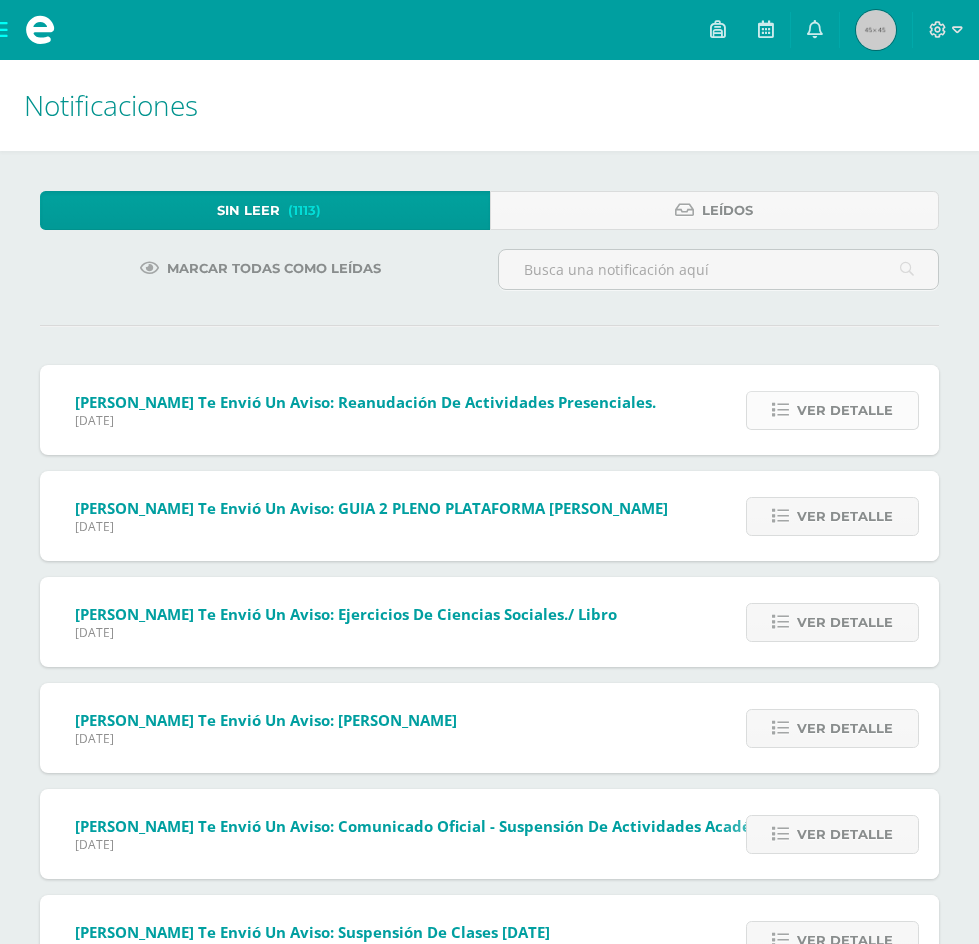 click on "Ver detalle" at bounding box center [845, 410] 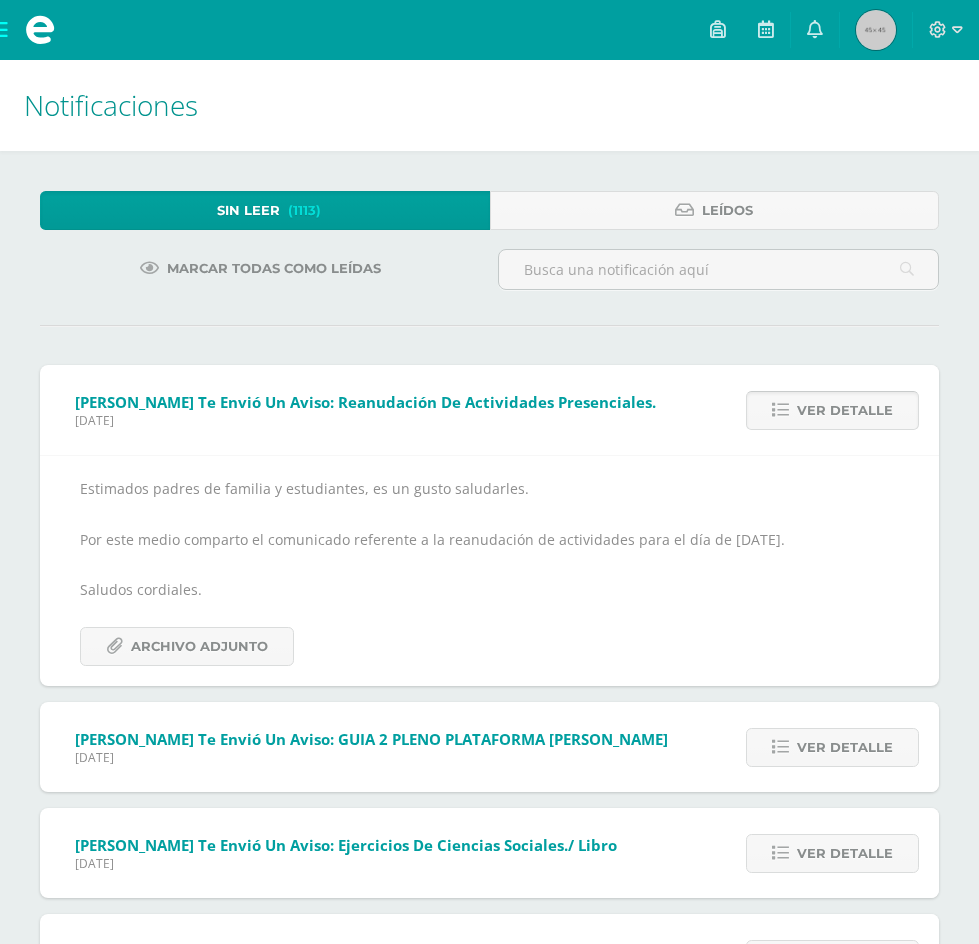click on "Ver detalle" at bounding box center [845, 410] 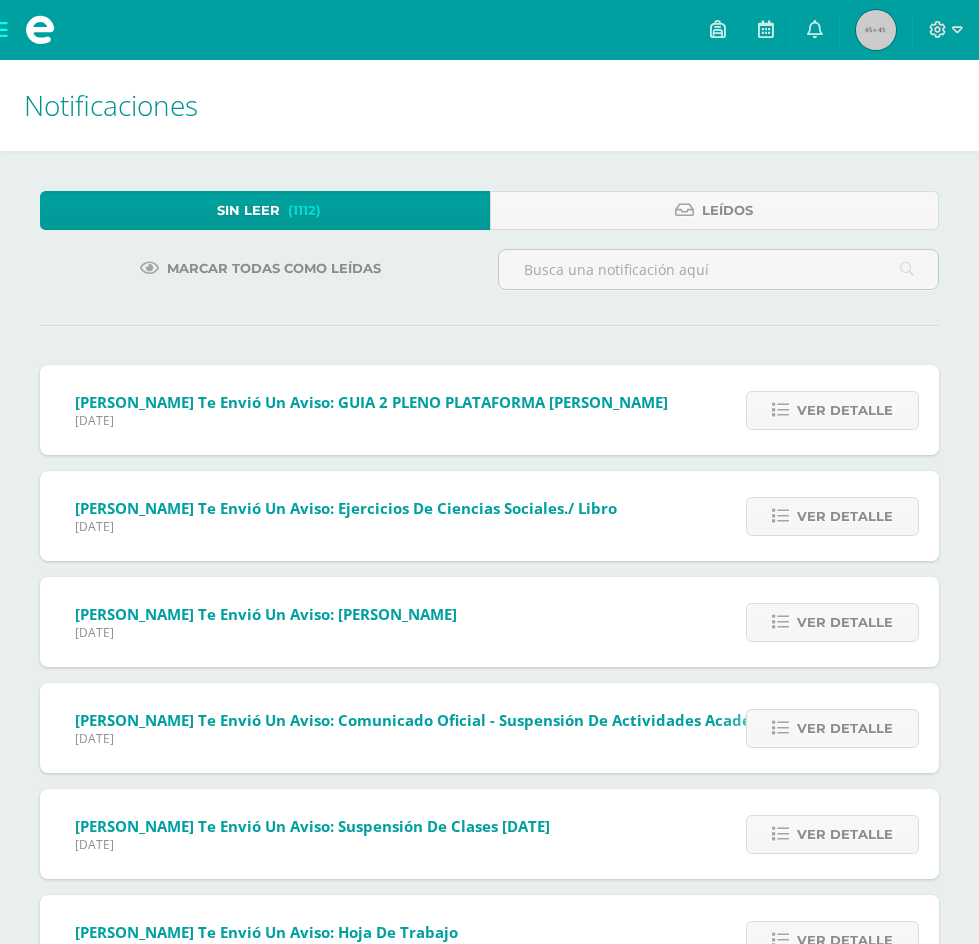 click on "Ver detalle" at bounding box center (845, 410) 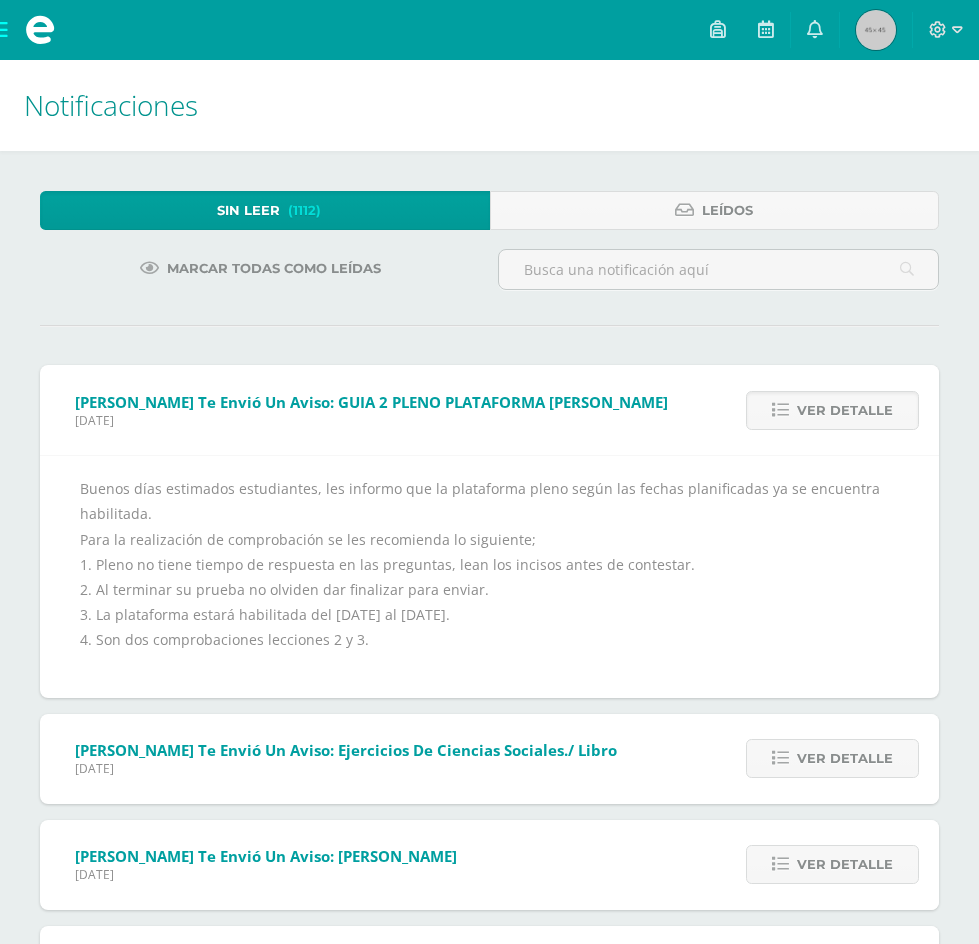 drag, startPoint x: 120, startPoint y: 271, endPoint x: 138, endPoint y: 282, distance: 21.095022 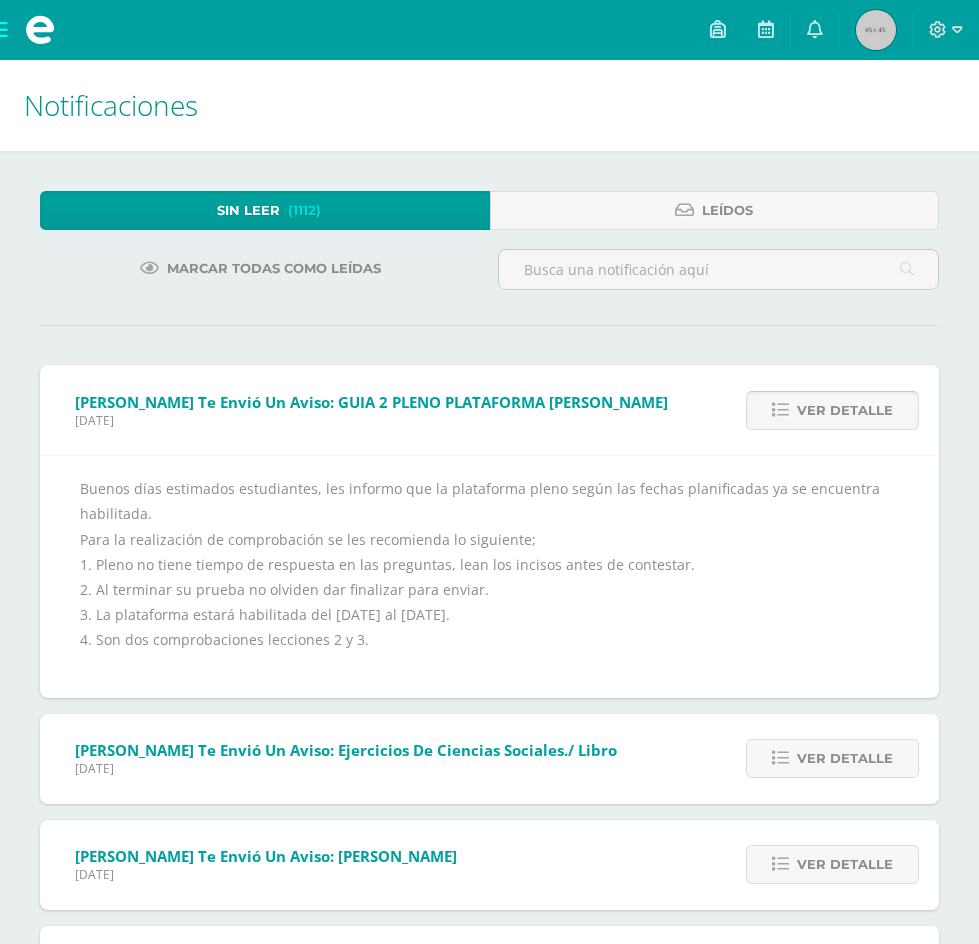 click on "Ver detalle" at bounding box center (845, 410) 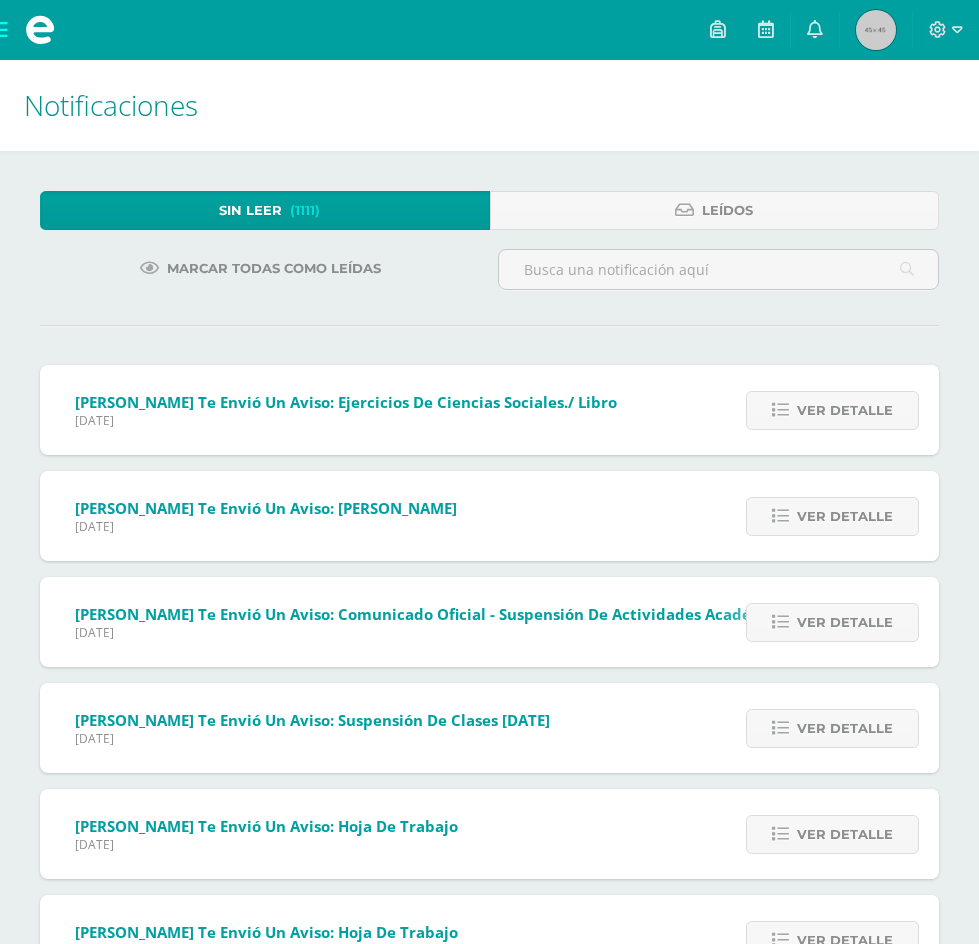 click on "Ver detalle" at bounding box center (845, 410) 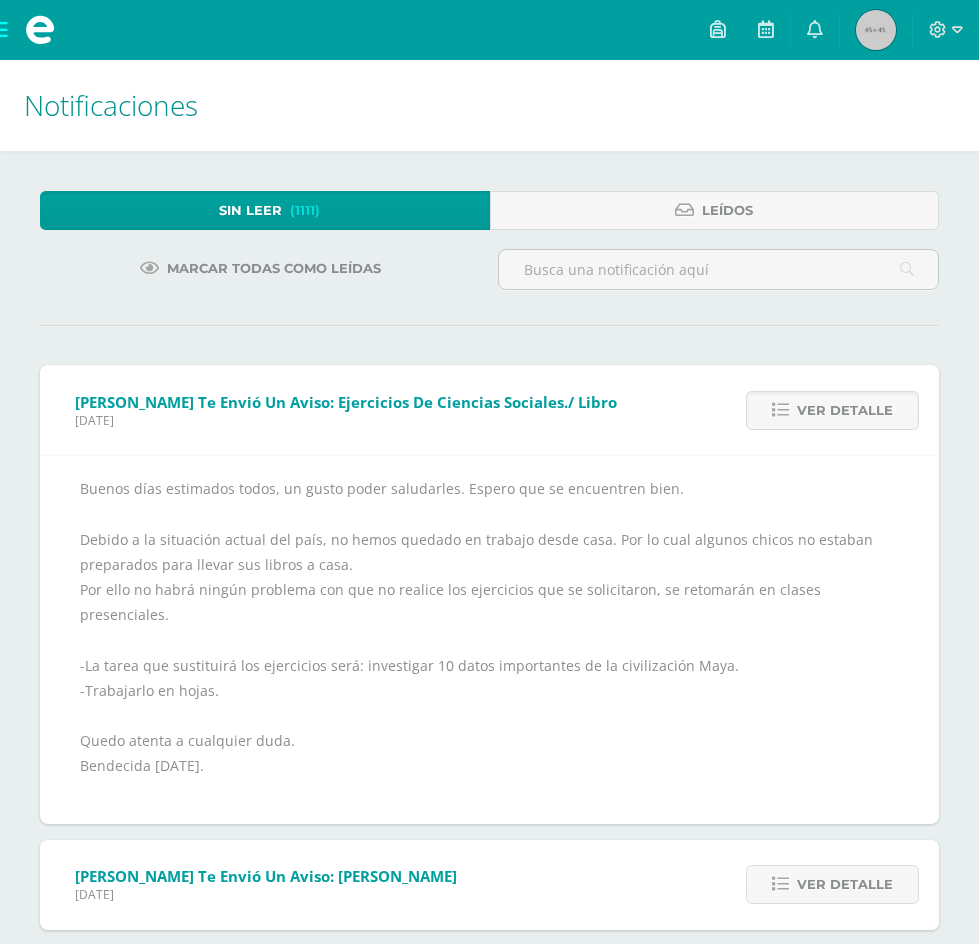 click on "Sin leer (1111) Leídos Marcar todas como leídas Vivian  te envió un aviso: Ejercicios de ciencias sociales./ Libro
Miércoles 09 de Julio de 2025
Ciencias Sociales y Formación Ciudadana e Interculturalidad Primero Básico 'D' Ver detalle
Buenos días estimados todos, un gusto poder saludarles. Espero que se encuentren bien. Debido a la situación actual del país, no hemos quedado en trabajo desde casa. Por lo cual algunos chicos no estaban preparados para llevar sus libros a casa.  Por ello no habrá ningún problema con que no realice los ejercicios que se solicitaron, se retomarán en clases presenciales. -La tarea que sustituirá los ejercicios será: investigar 10 datos importantes de la civilización Maya.  -Trabajarlo en hojas. Quedo atenta a cualquier duda. Bendecida mañana.
Carol Culajay te envió un aviso: Misa Dominical
Miércoles 09 de Julio de 2025
Ver detalle ¡Feliz día!" at bounding box center (489, 912) 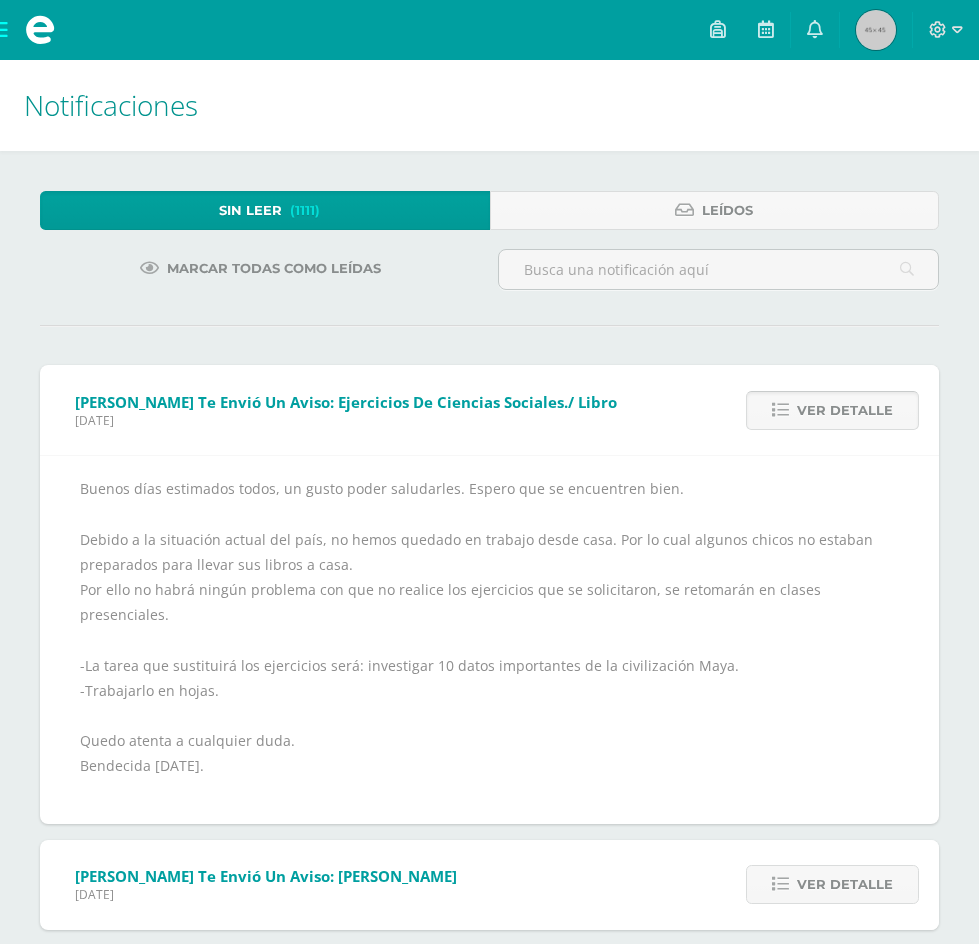 click on "Ver detalle" at bounding box center (845, 410) 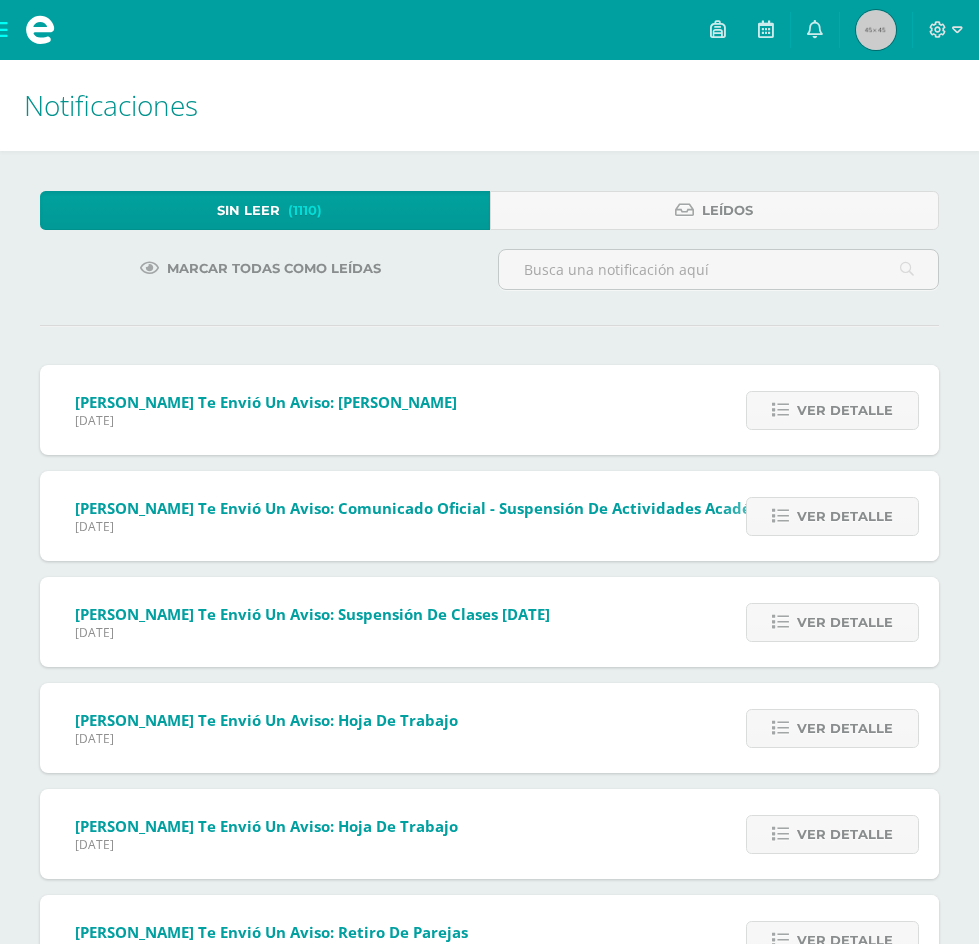 click on "Ver detalle" at bounding box center (845, 410) 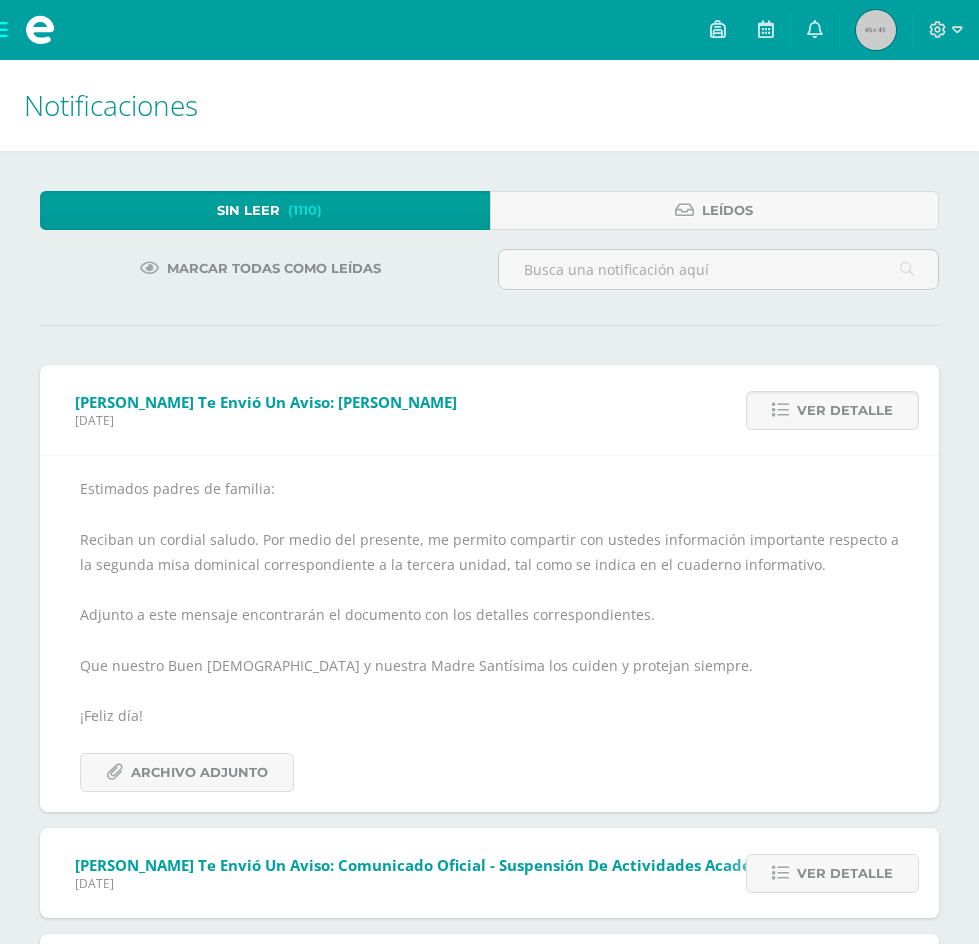click on "Ver detalle" at bounding box center [845, 410] 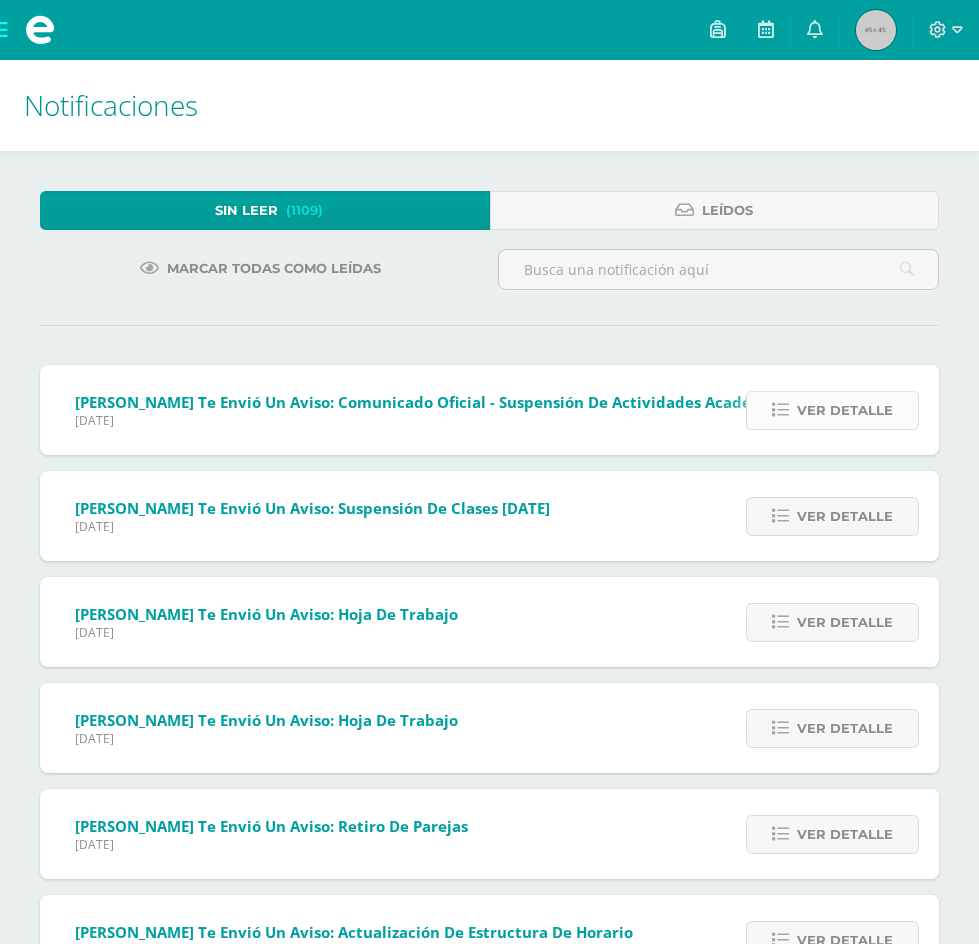 click on "Ver detalle" at bounding box center [845, 410] 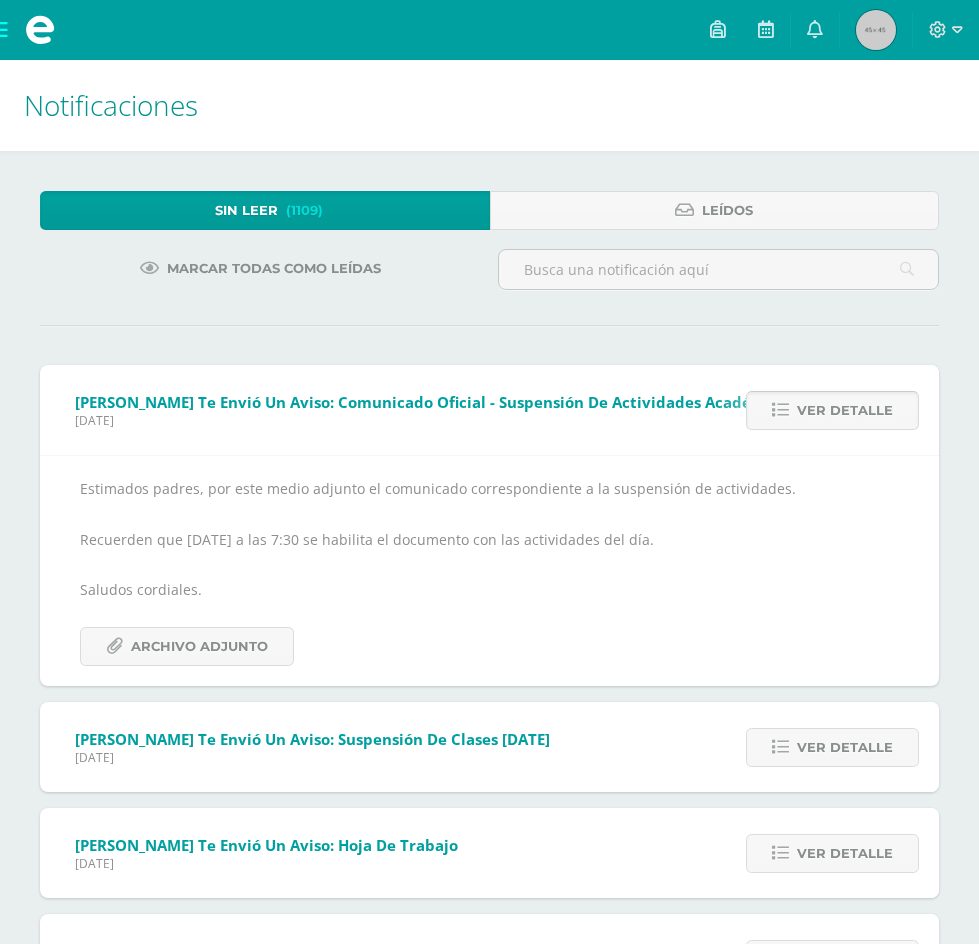 click on "Ver detalle" at bounding box center (845, 410) 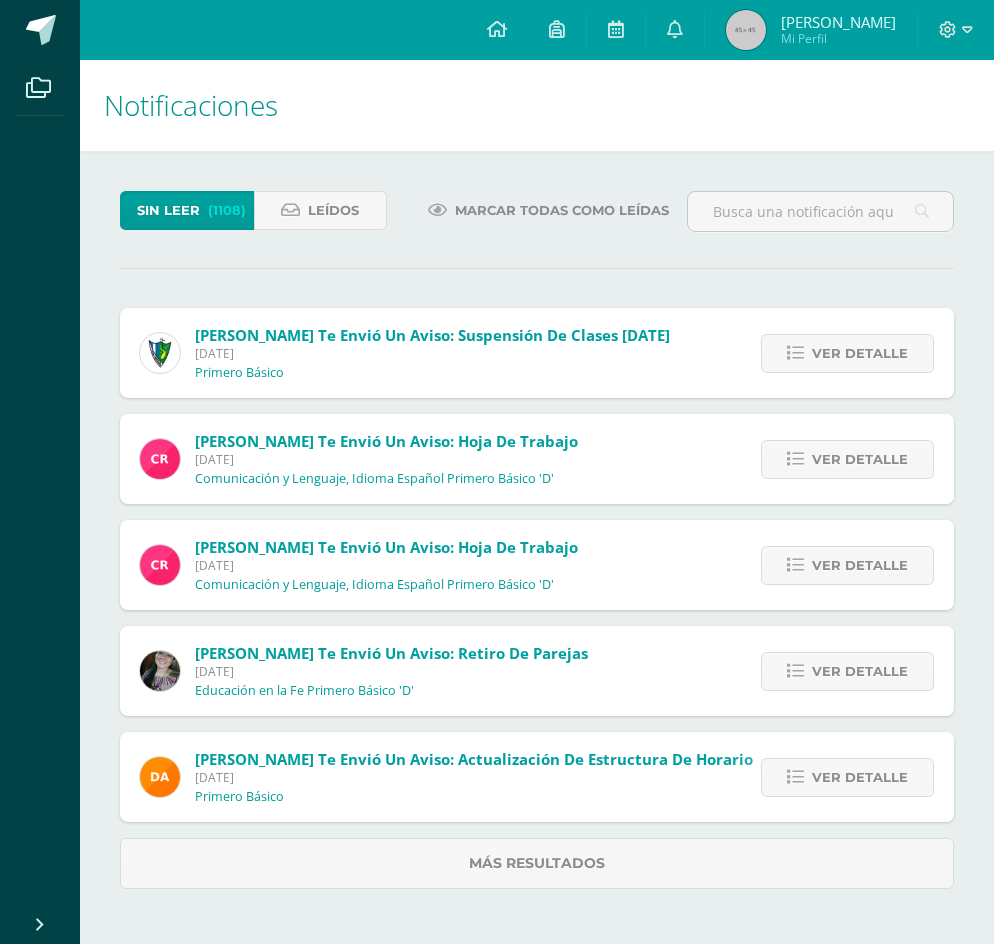 click on "Ver detalle" at bounding box center (860, 353) 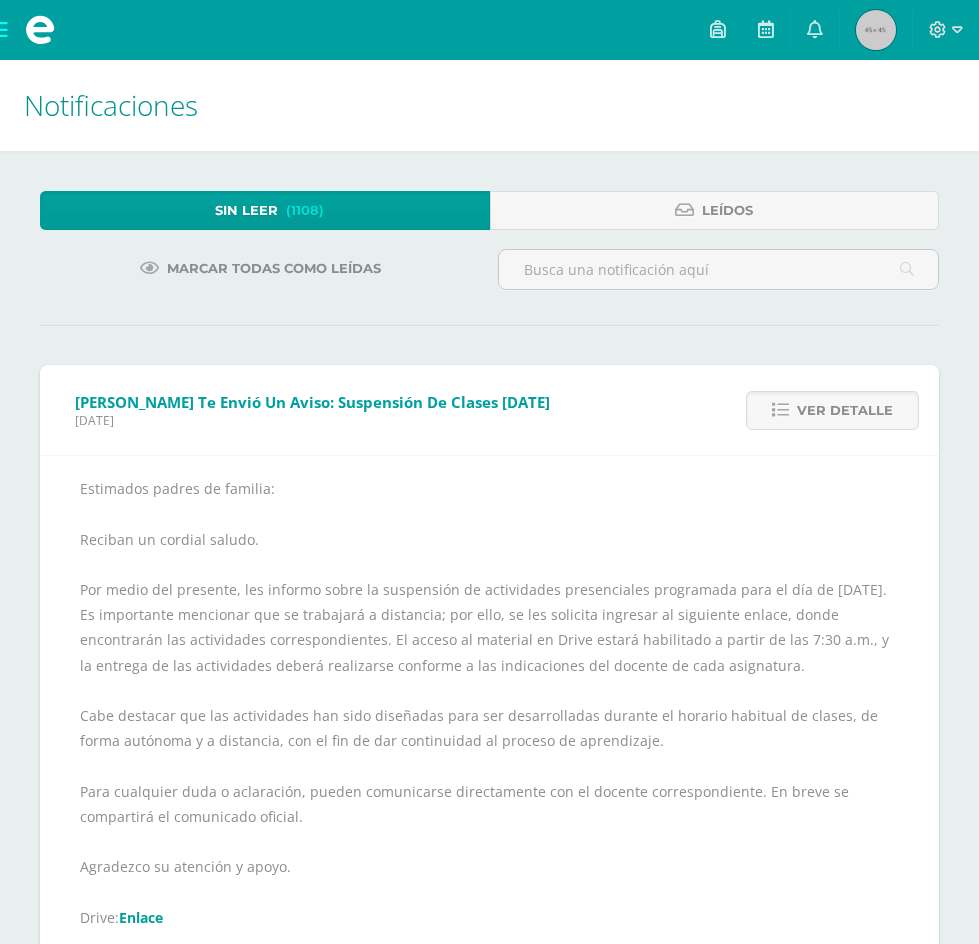 click on "Ver detalle" at bounding box center [845, 410] 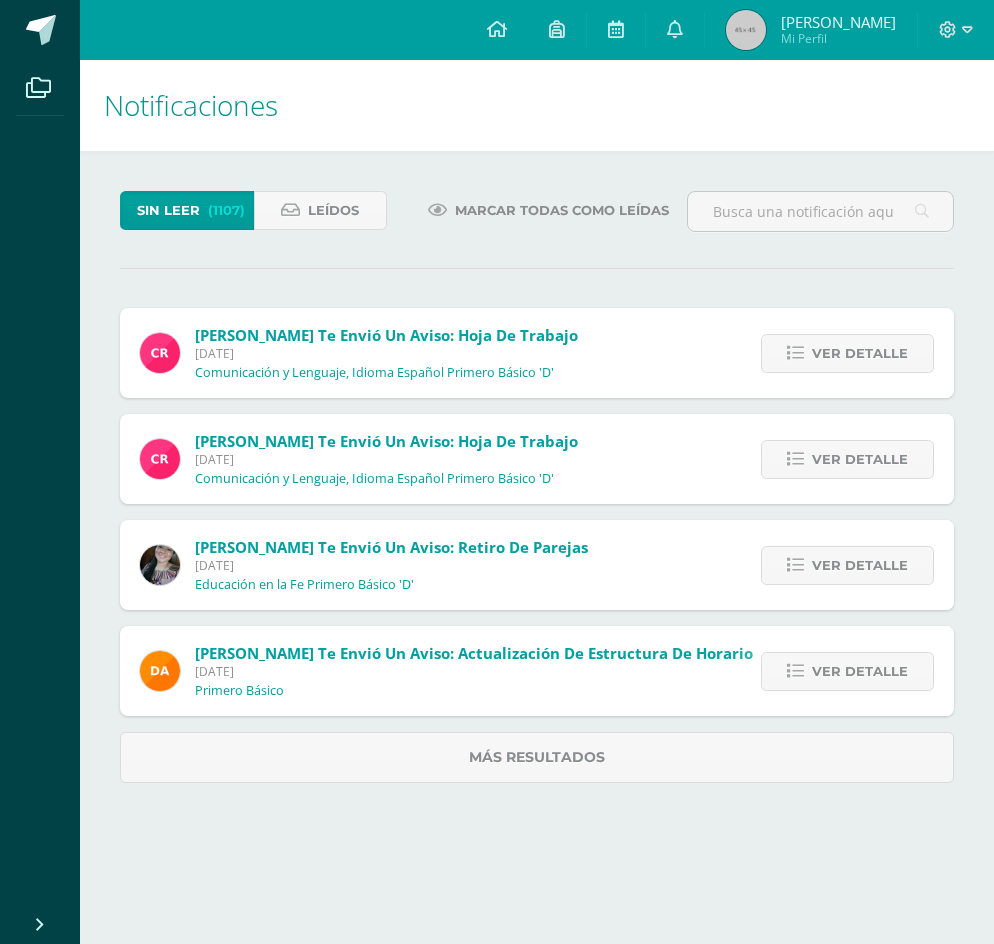 click on "Ver detalle" at bounding box center [860, 353] 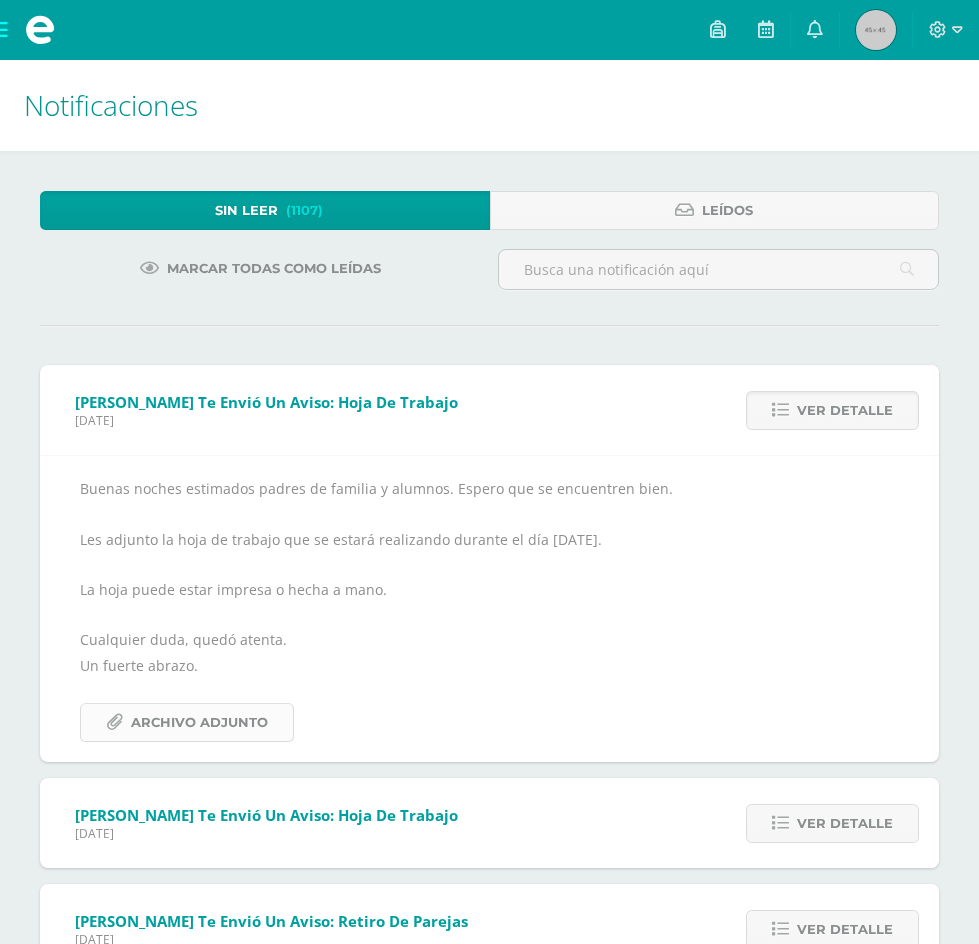 click on "Archivo Adjunto" at bounding box center [199, 722] 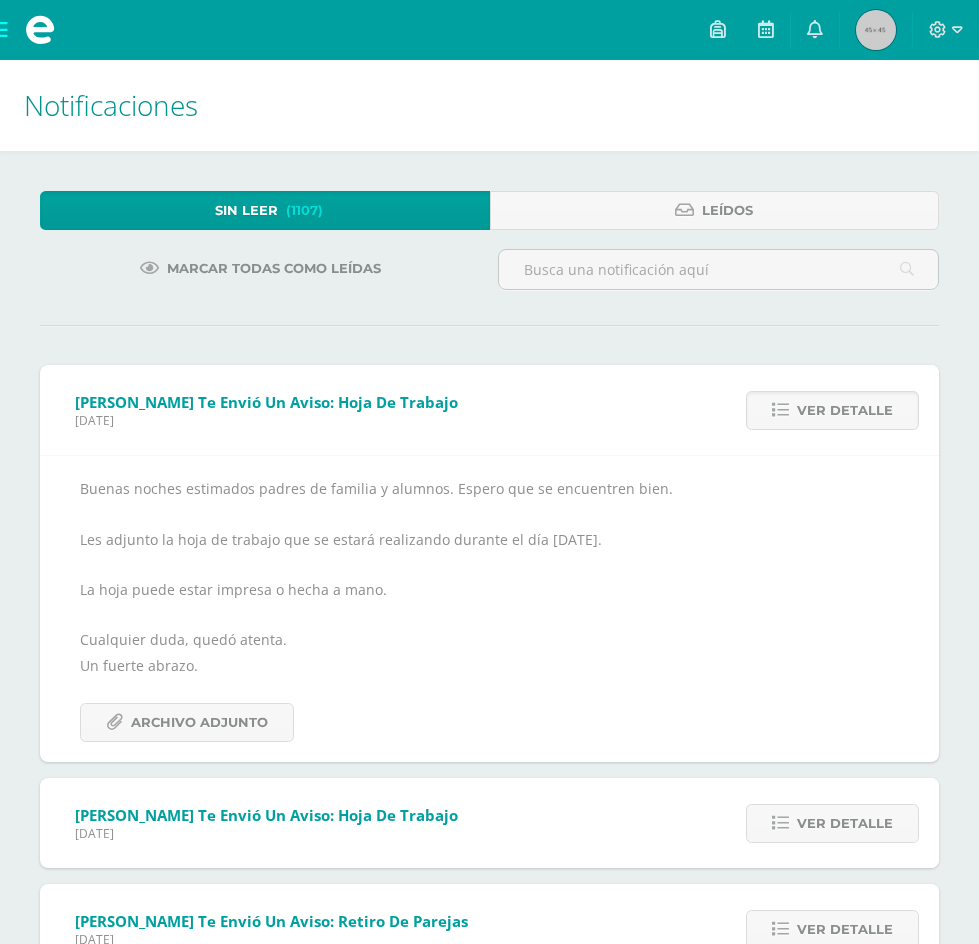 click on "Sin leer (1107) Leídos Marcar todas como leídas Cristina Con te envió un aviso: Hoja de trabajo
Martes 08 de Julio de 2025
Comunicación y Lenguaje, Idioma Español Primero Básico 'D' Ver detalle
Buenas noches estimados padres de familia y alumnos. Espero que se encuentren bien.  Les adjunto la hoja de trabajo que se estará realizando durante el día 08 de julio.  La hoja puede estar impresa o hecha a mano.  Cualquier duda, quedó atenta.  Un fuerte abrazo.
Archivo Adjunto Cristina Con te envió un aviso: Hoja de trabajo
Martes 08 de Julio de 2025
Comunicación y Lenguaje, Idioma Español Primero Básico 'D' Ver detalle
Buenas noches estimados alumnos y padres de familia. Espero que todos se encuentren bien y tomando las medidas necesarias.  Adjunto la hoja de trabajo que se debe realizar para el día de mañana.  La hija puede estar impresa o hecha a mano.  Feliz noche. Ver detalle" at bounding box center [489, 669] 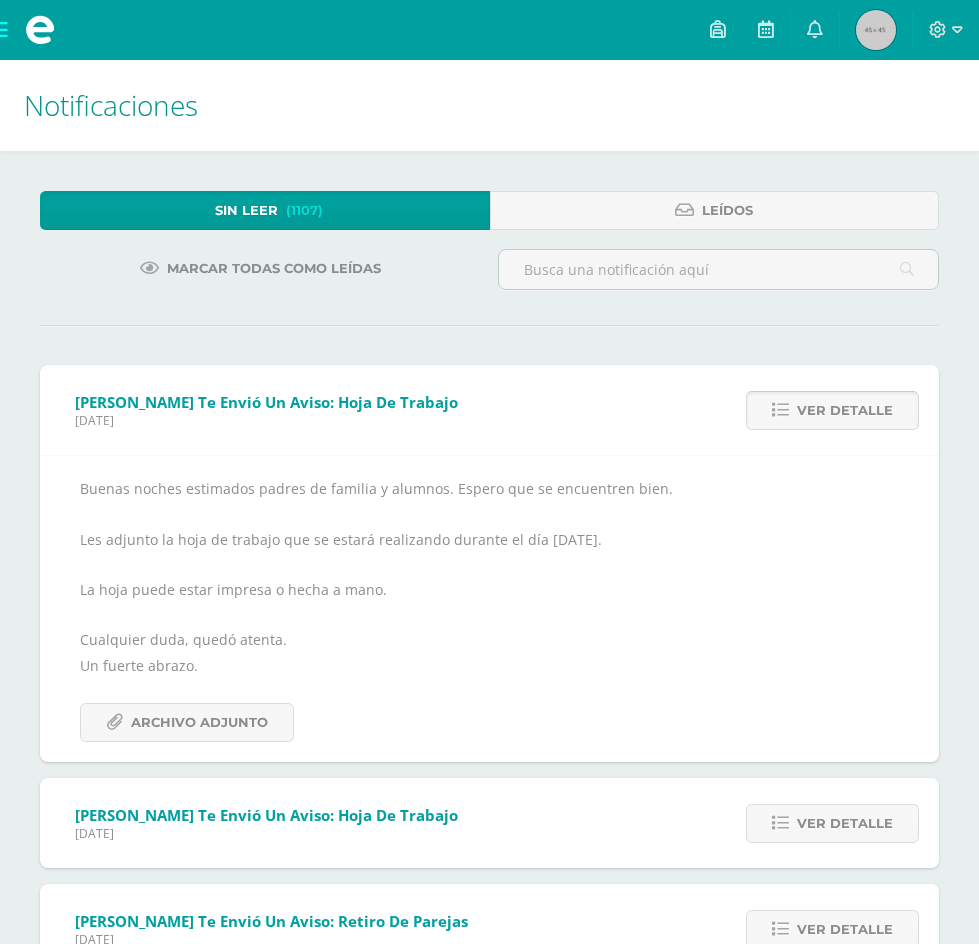 click on "Ver detalle" at bounding box center [845, 410] 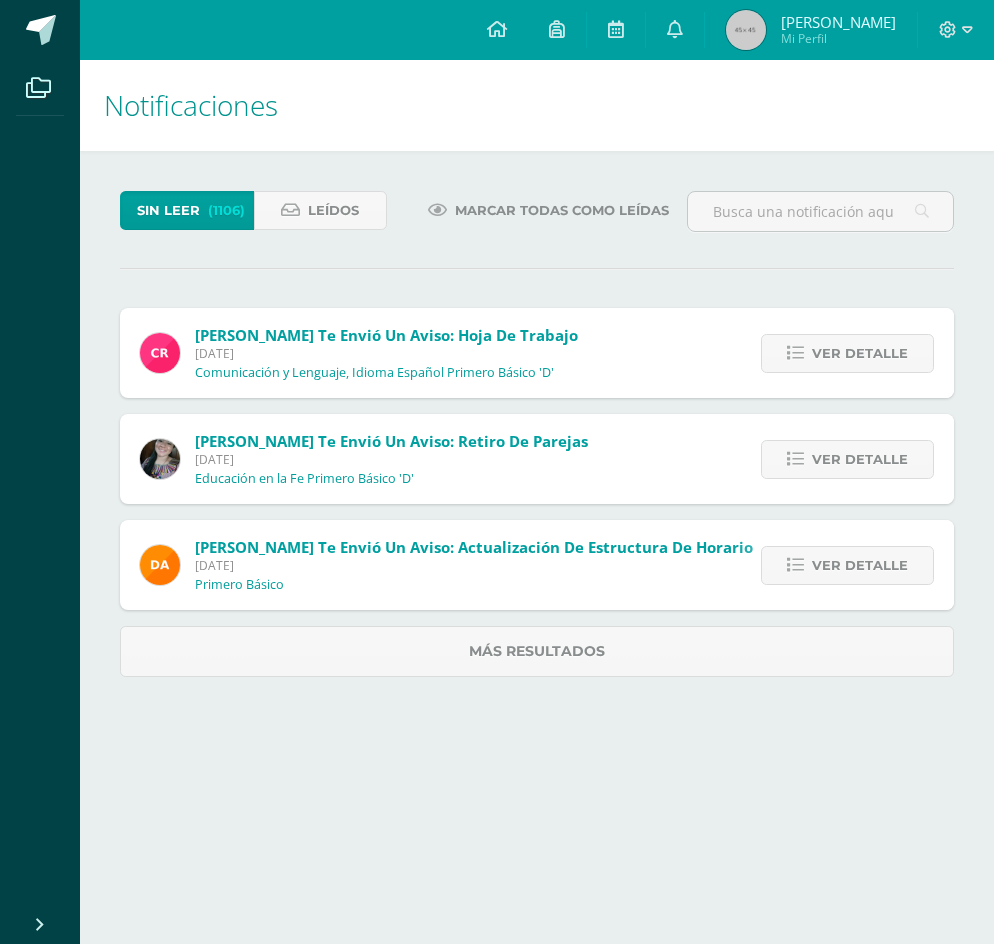 click on "Ver detalle" at bounding box center [860, 353] 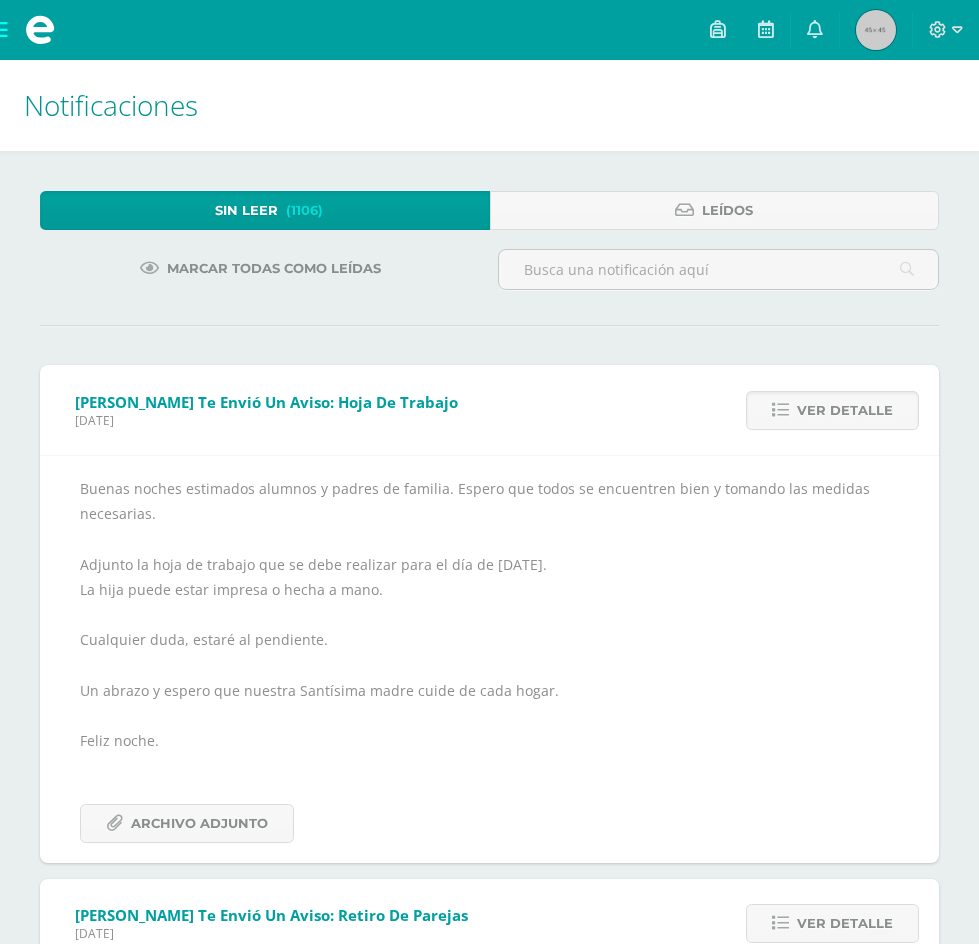 scroll, scrollTop: 181, scrollLeft: 0, axis: vertical 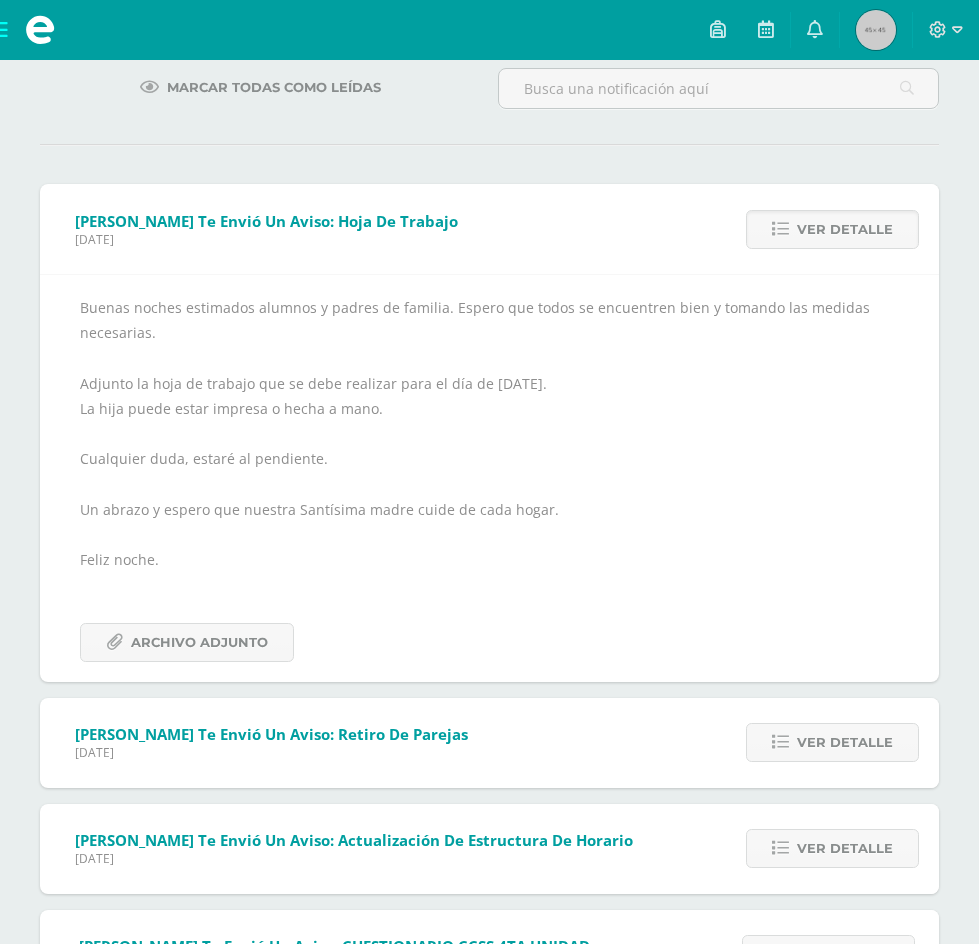 click on "Buenas noches estimados alumnos y padres de familia. Espero que todos se encuentren bien y tomando las medidas necesarias.  Adjunto la hoja de trabajo que se debe realizar para el día de mañana.  La hija puede estar impresa o hecha a mano.  Cualquier duda, estaré al pendiente.  Un abrazo y espero que nuestra Santísima madre cuide de cada hogar.  Feliz noche. Archivo Adjunto" at bounding box center (489, 478) 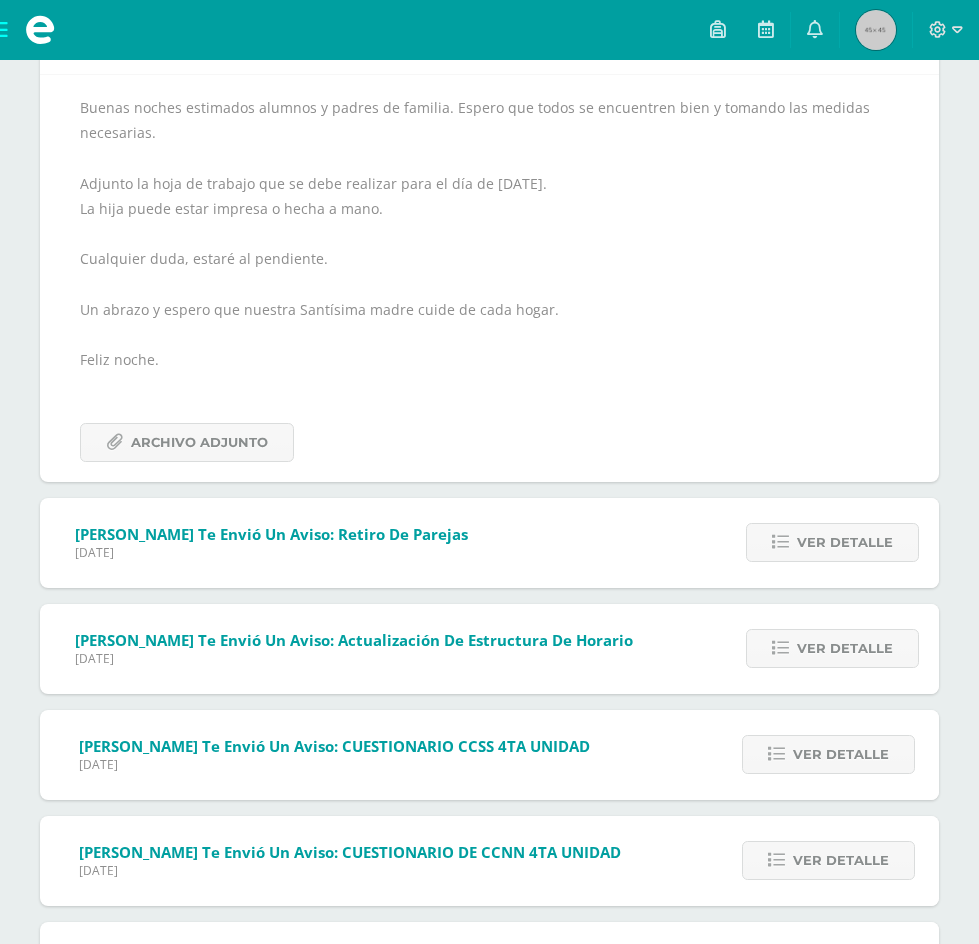 scroll, scrollTop: 0, scrollLeft: 0, axis: both 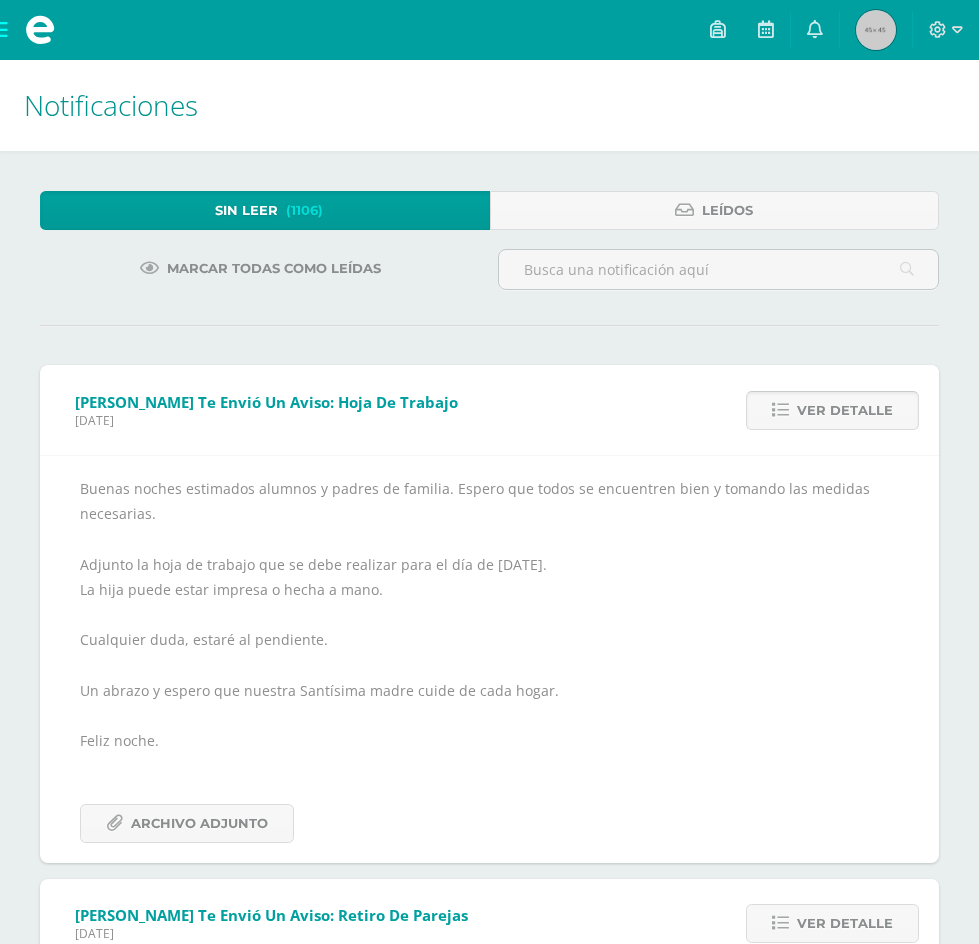 click on "Ver detalle" at bounding box center (845, 410) 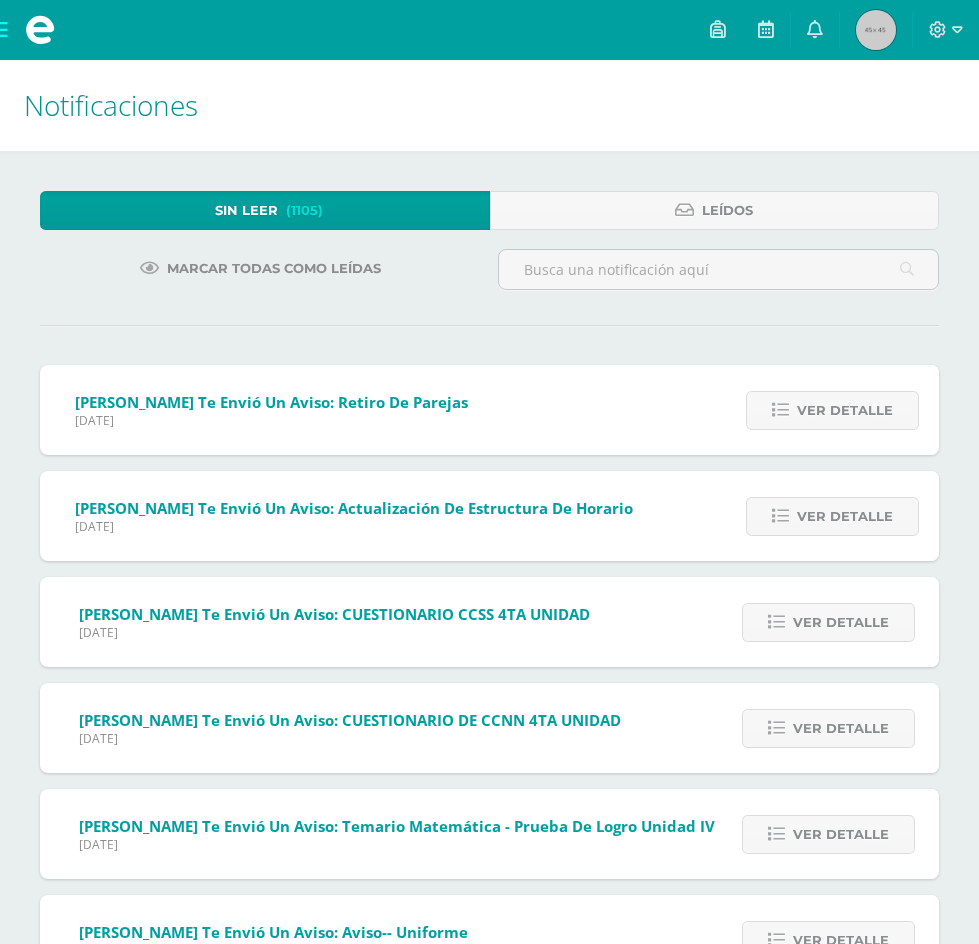 click on "Ver detalle" at bounding box center (845, 410) 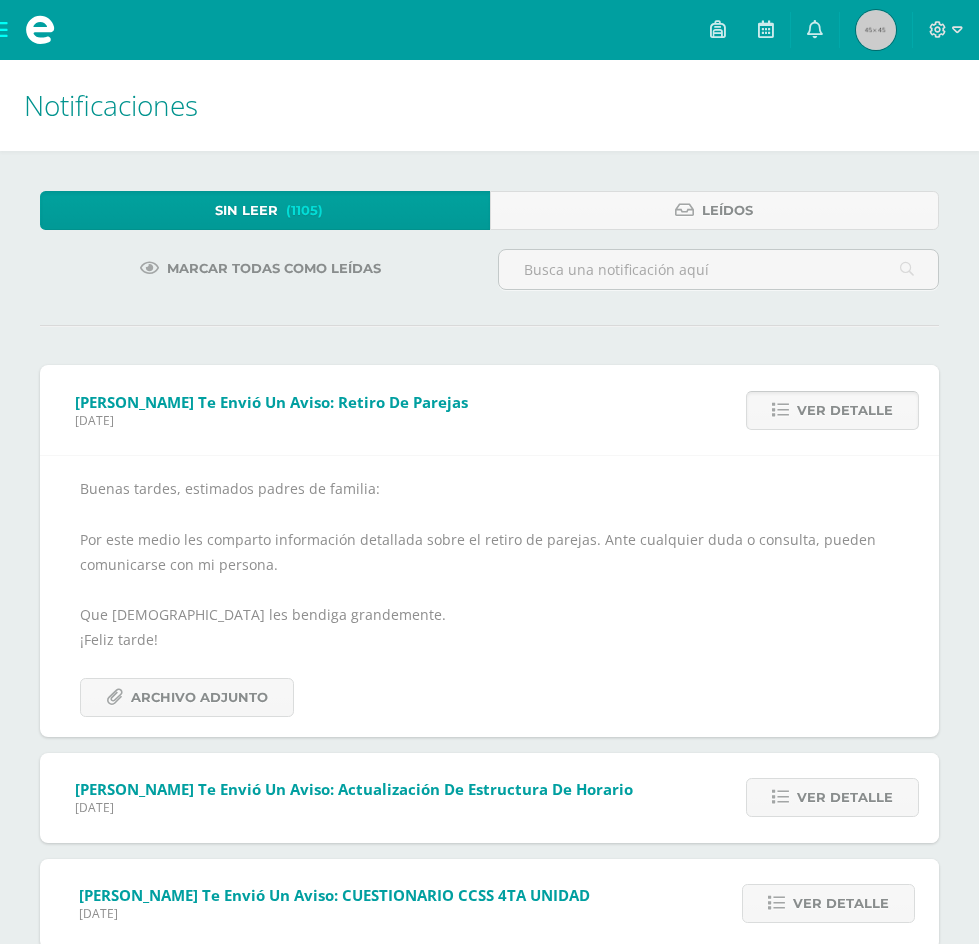 click on "Ver detalle" at bounding box center (845, 410) 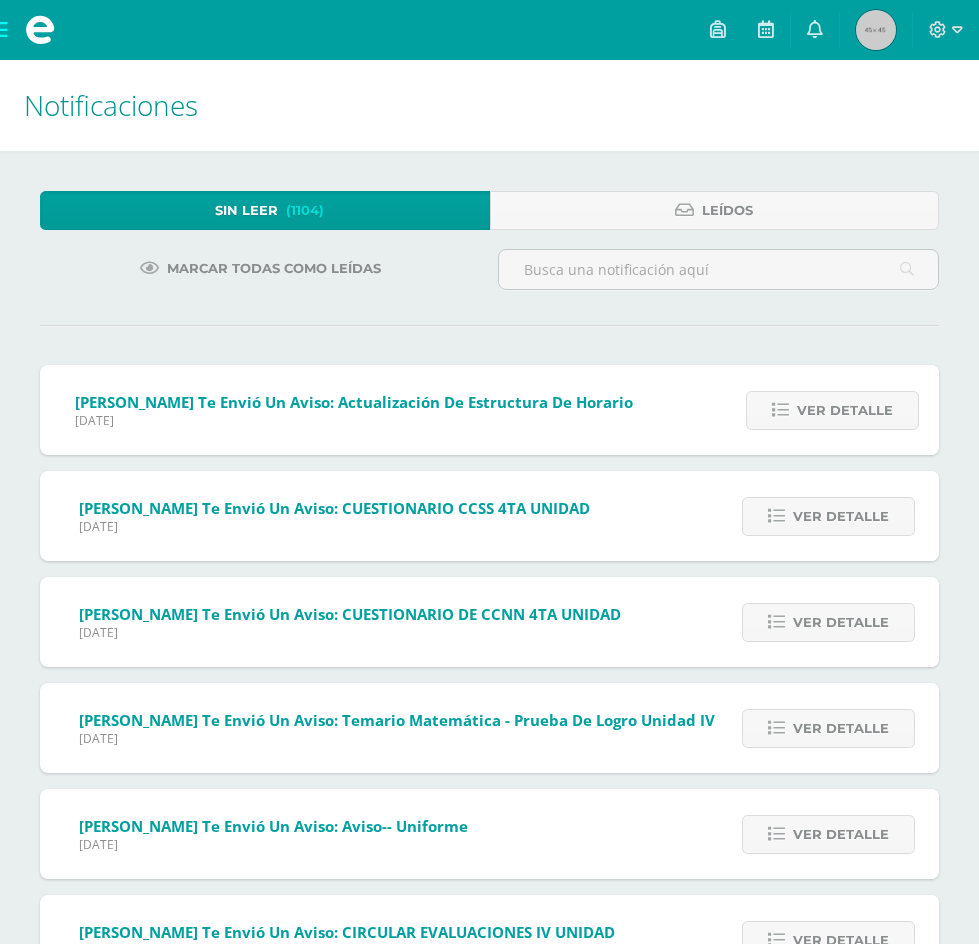 click on "Ver detalle" at bounding box center (845, 410) 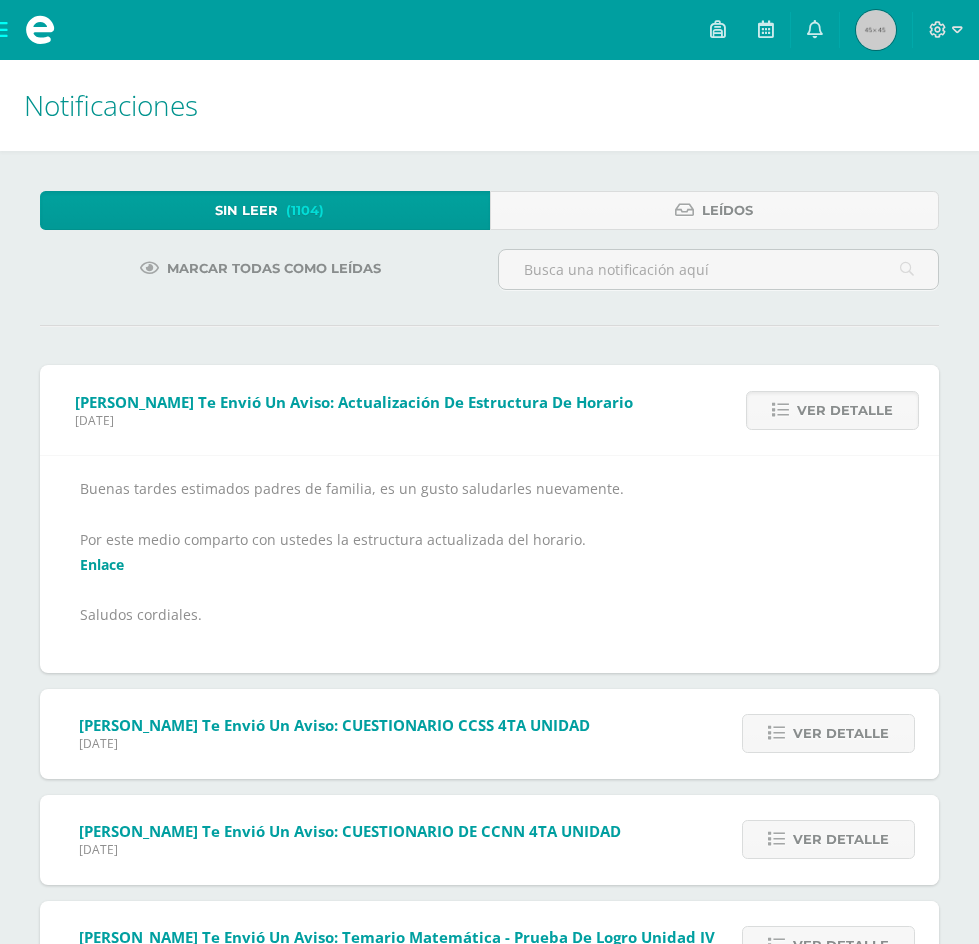 click on "Ver detalle" at bounding box center (845, 410) 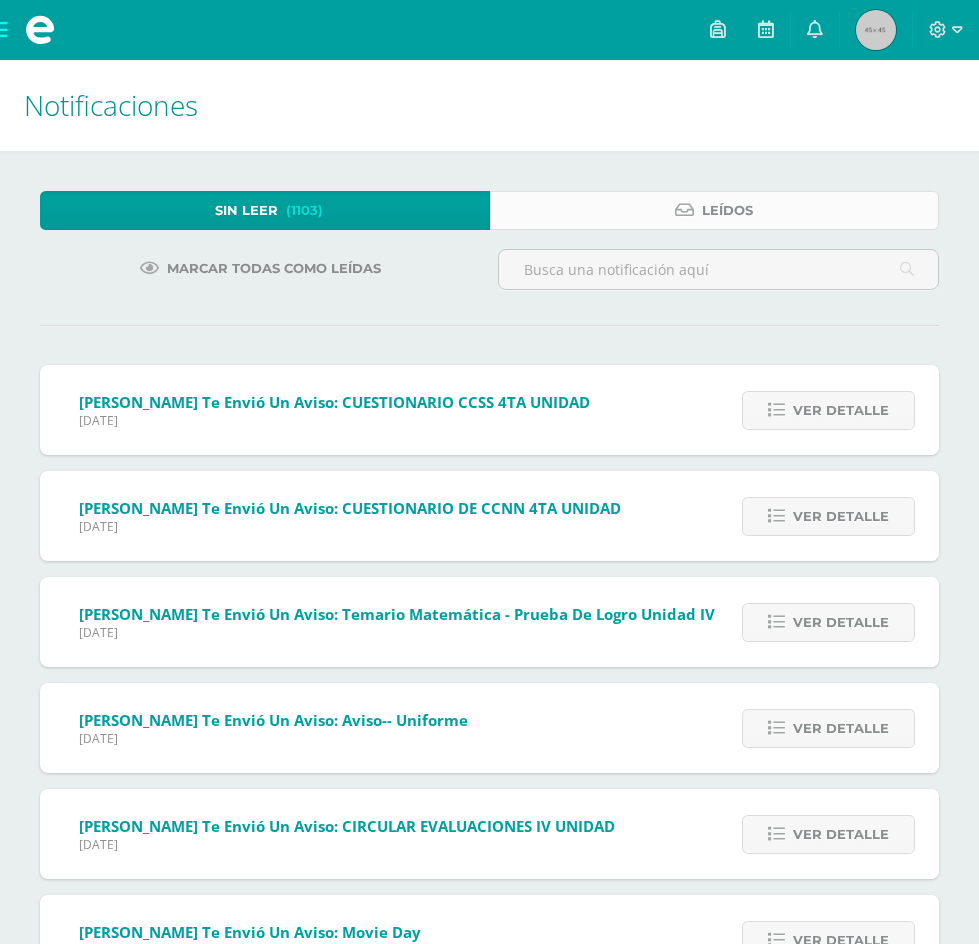 click on "Leídos" at bounding box center [715, 210] 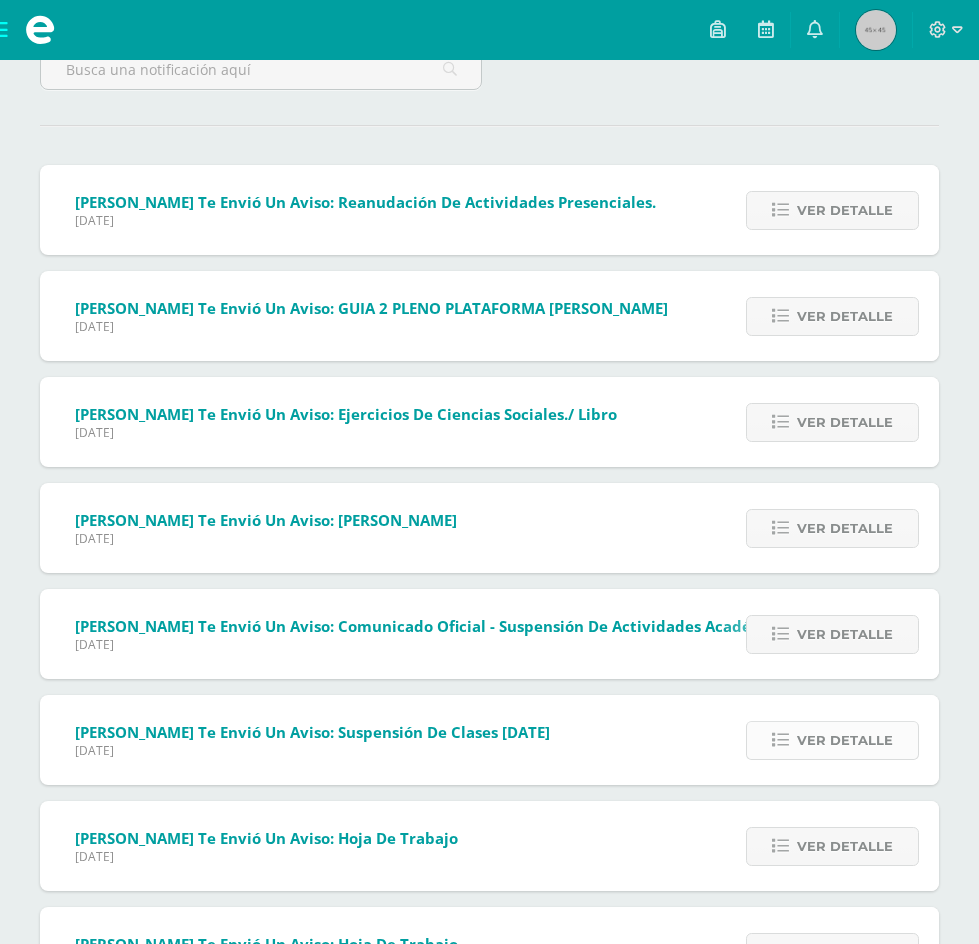 scroll, scrollTop: 500, scrollLeft: 0, axis: vertical 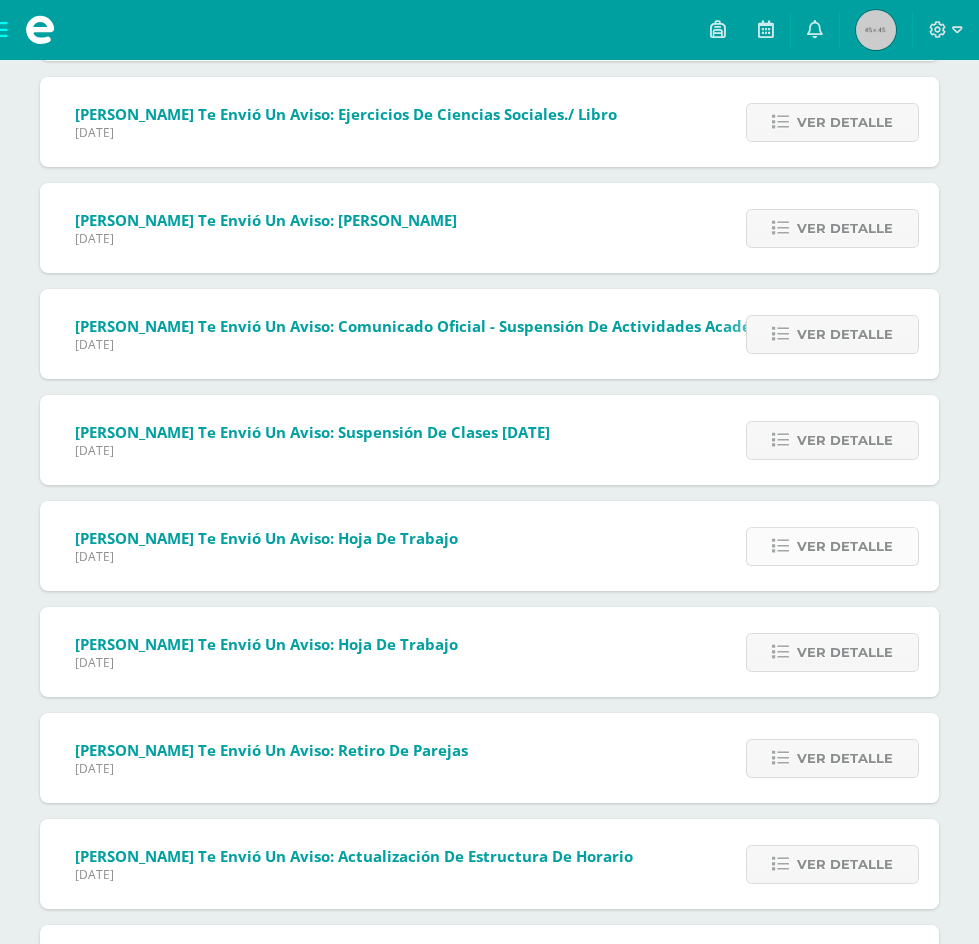 click on "Ver detalle" at bounding box center [845, 546] 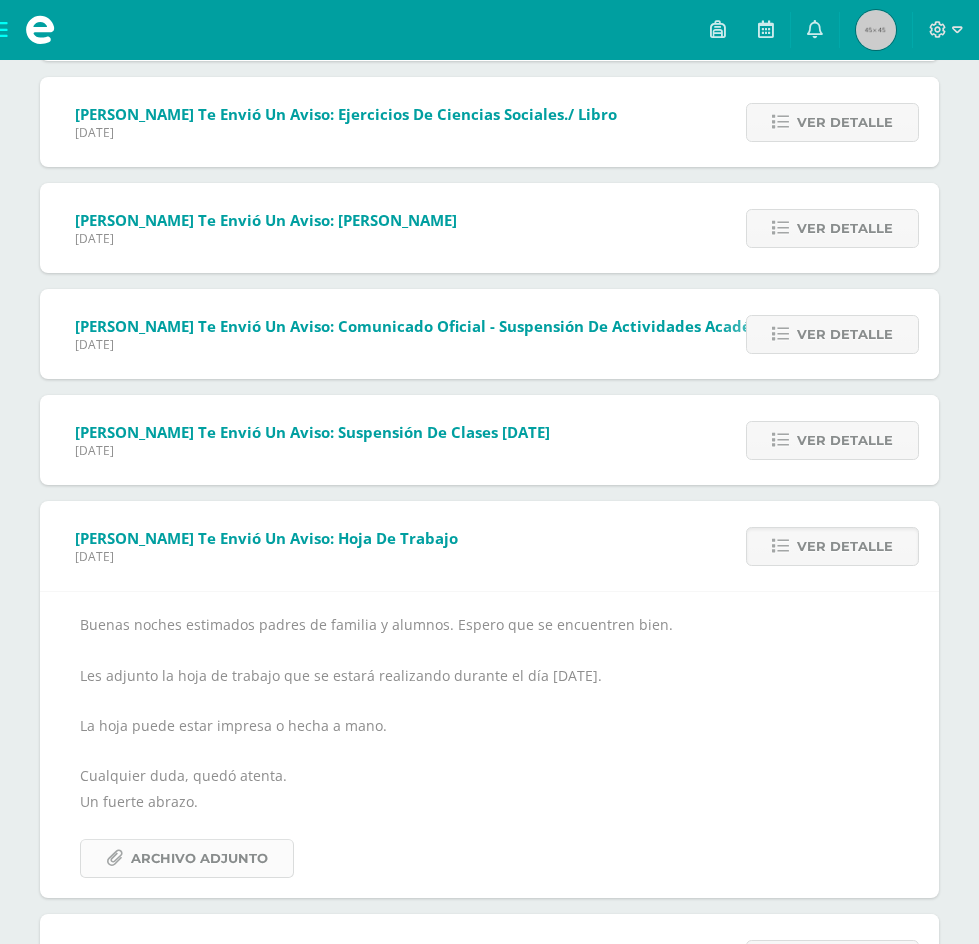 click on "Archivo Adjunto" at bounding box center (199, 858) 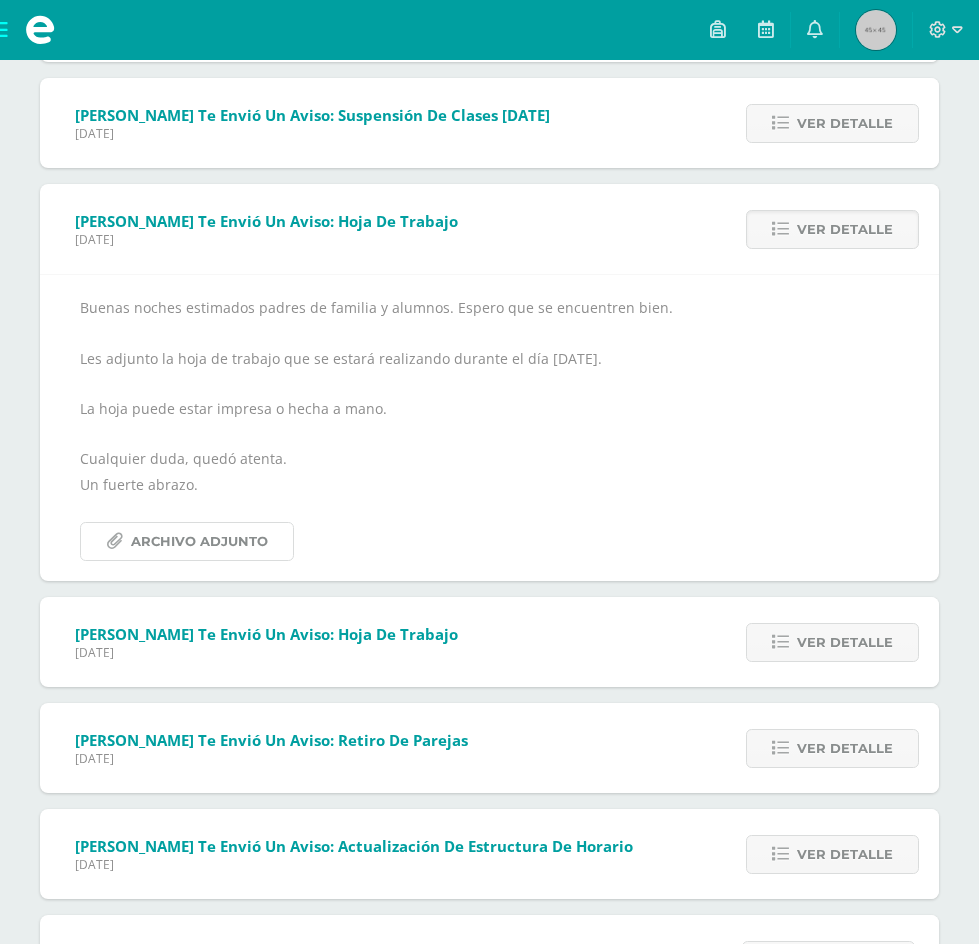 scroll, scrollTop: 1000, scrollLeft: 0, axis: vertical 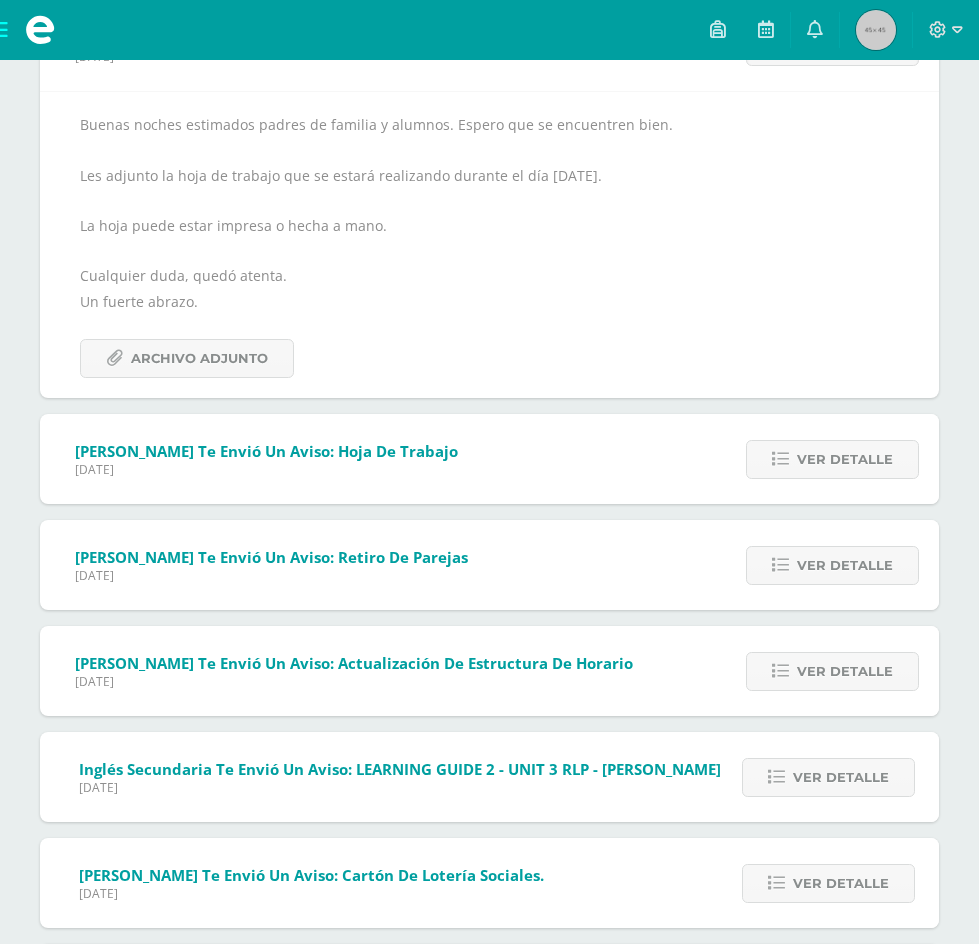 drag, startPoint x: 841, startPoint y: 395, endPoint x: 378, endPoint y: 626, distance: 517.42633 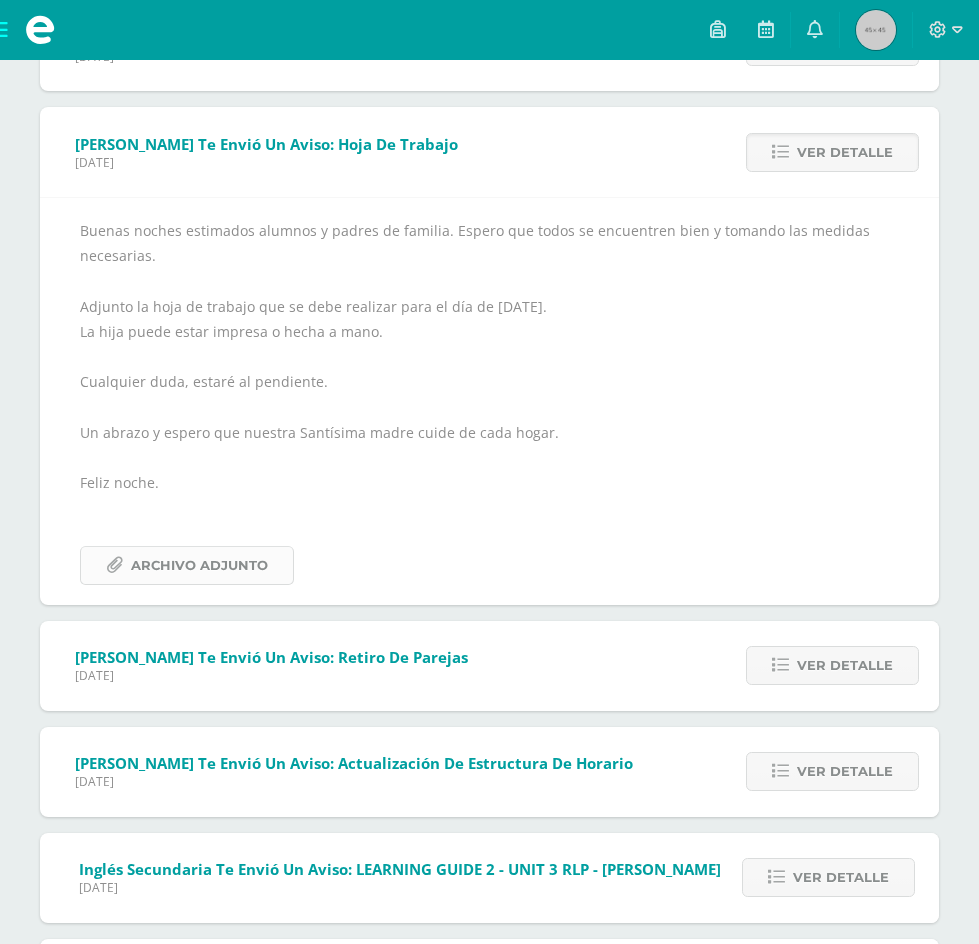 click on "Archivo Adjunto" at bounding box center (199, 565) 